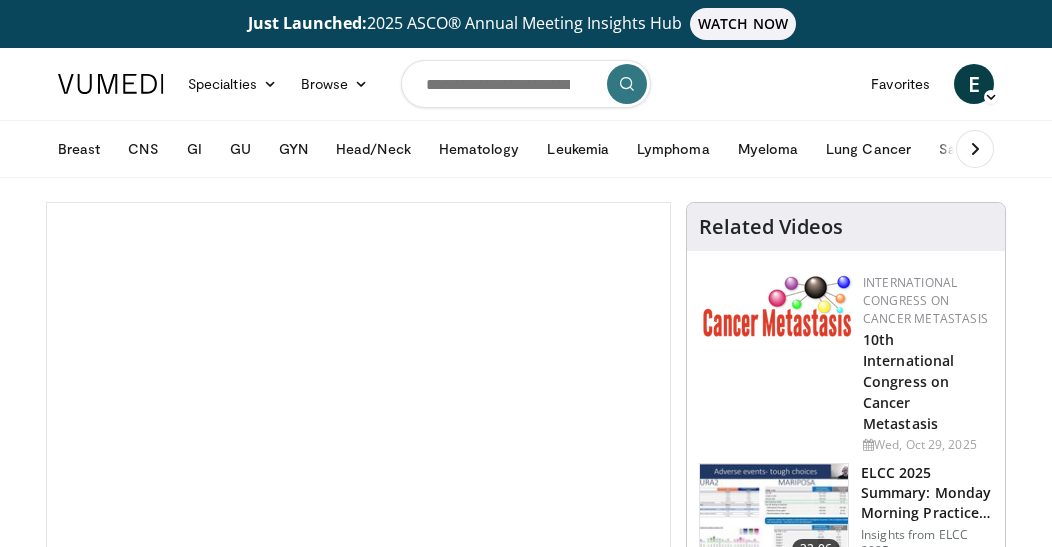 scroll, scrollTop: 0, scrollLeft: 0, axis: both 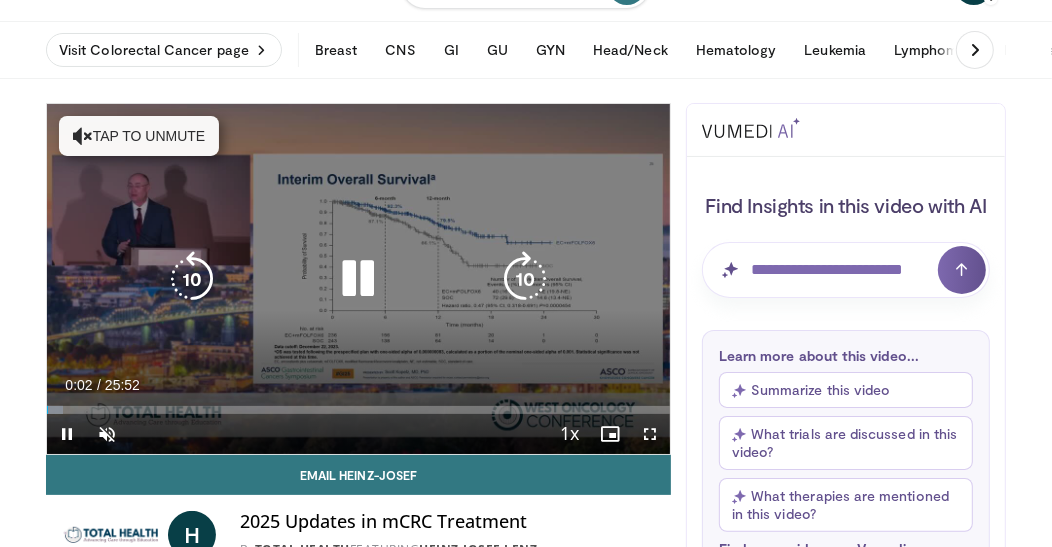 click at bounding box center [358, 279] 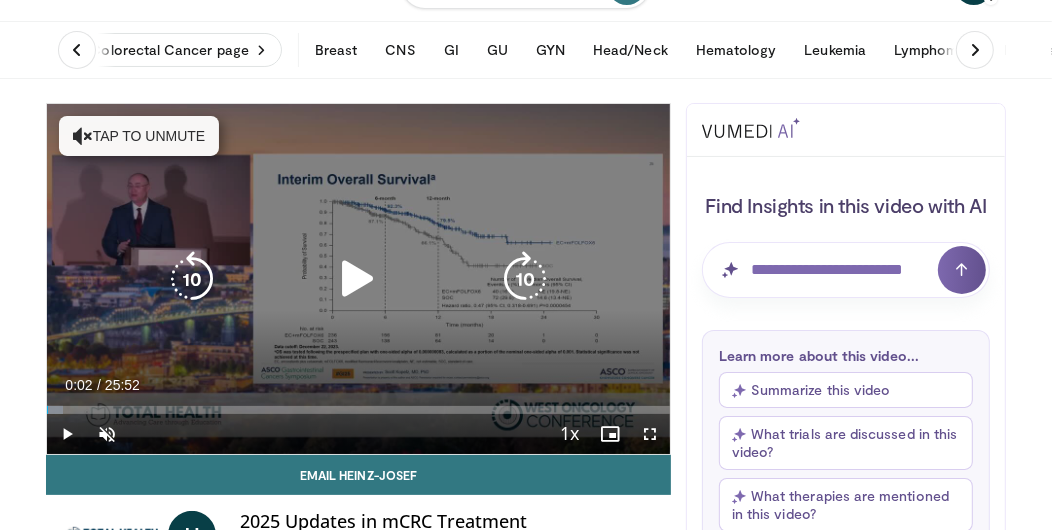 click at bounding box center (358, 279) 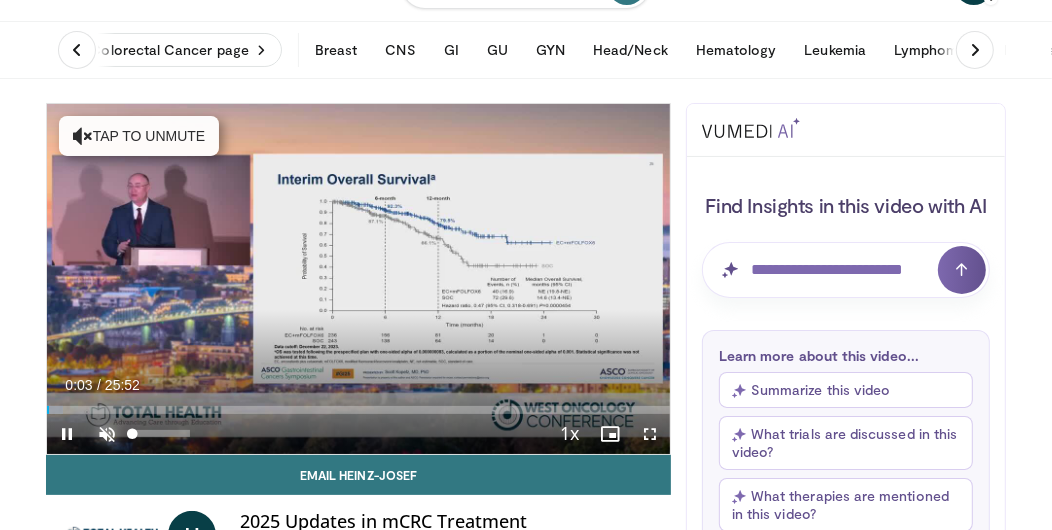 click at bounding box center (107, 434) 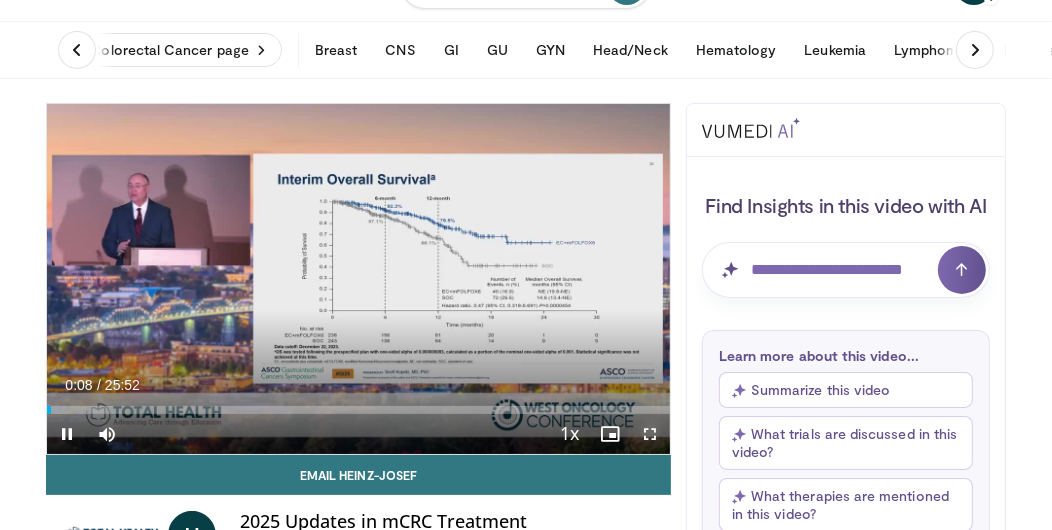 click at bounding box center [650, 434] 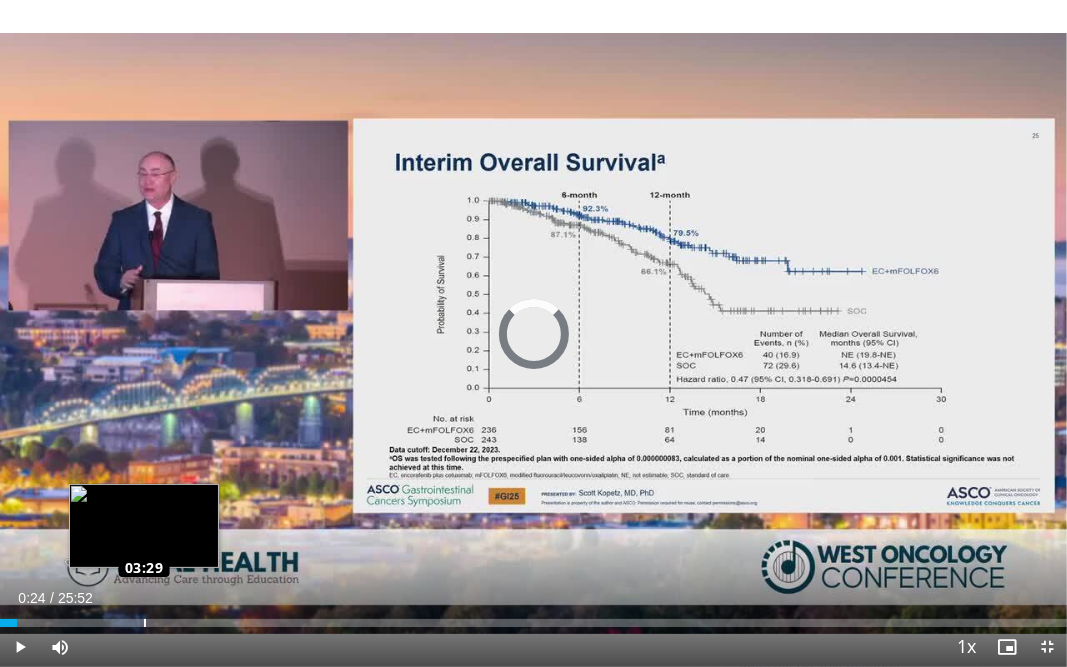 drag, startPoint x: 8, startPoint y: 623, endPoint x: 143, endPoint y: 624, distance: 135.00371 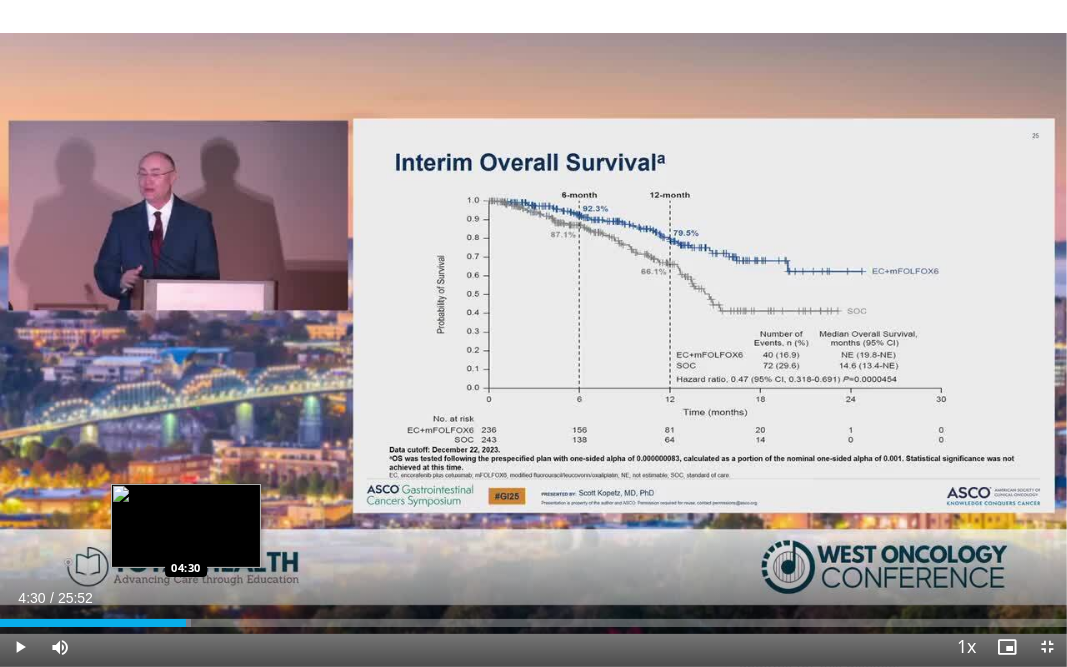 click at bounding box center [167, 623] 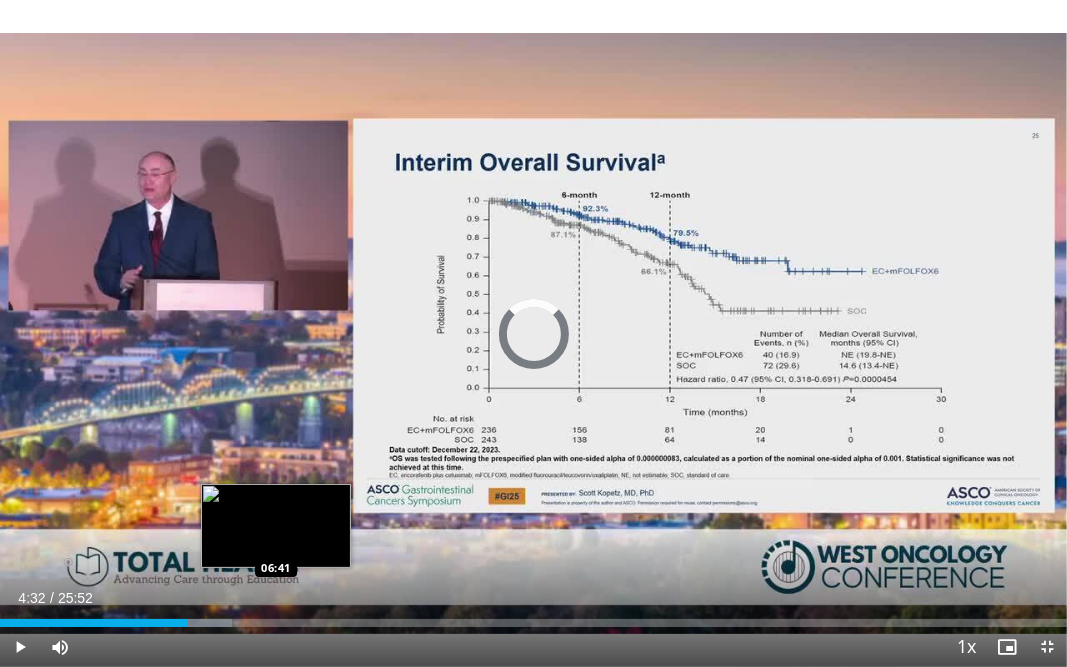 click on "Loaded :  21.73% 04:32 06:41" at bounding box center [533, 623] 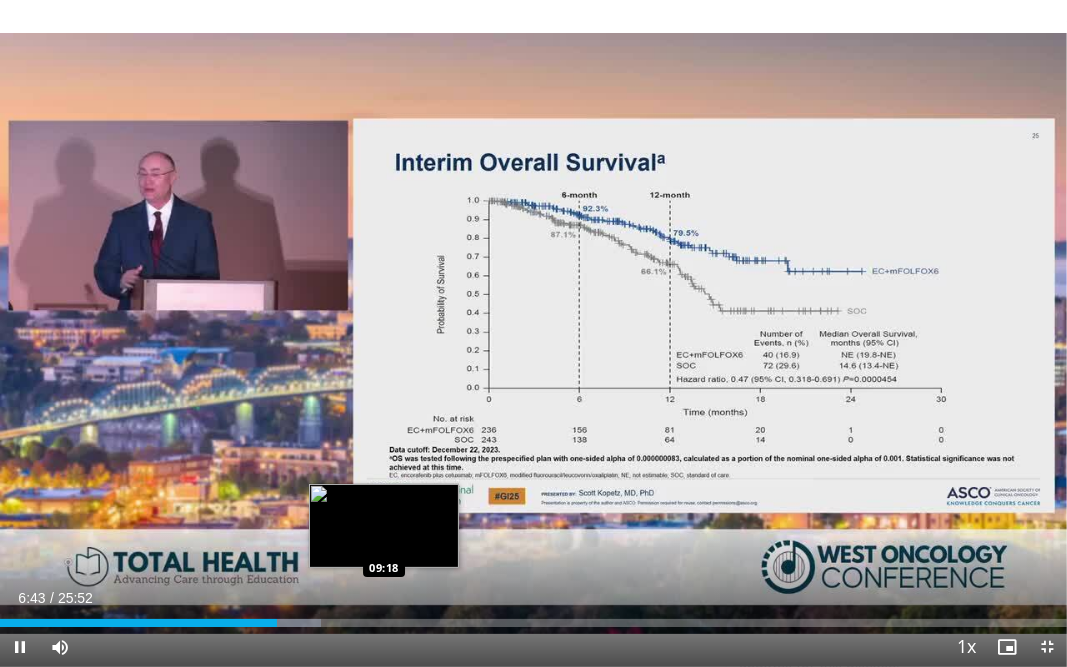 click on "**********" at bounding box center [533, 333] 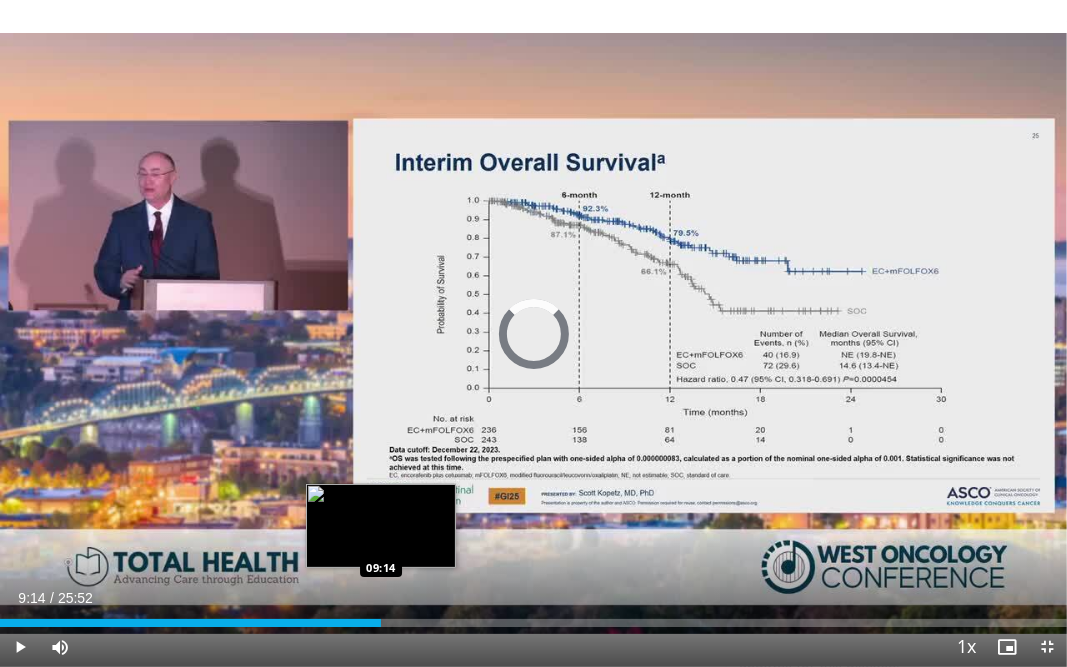 click on "Loaded :  30.04% 09:14 09:14" at bounding box center [533, 617] 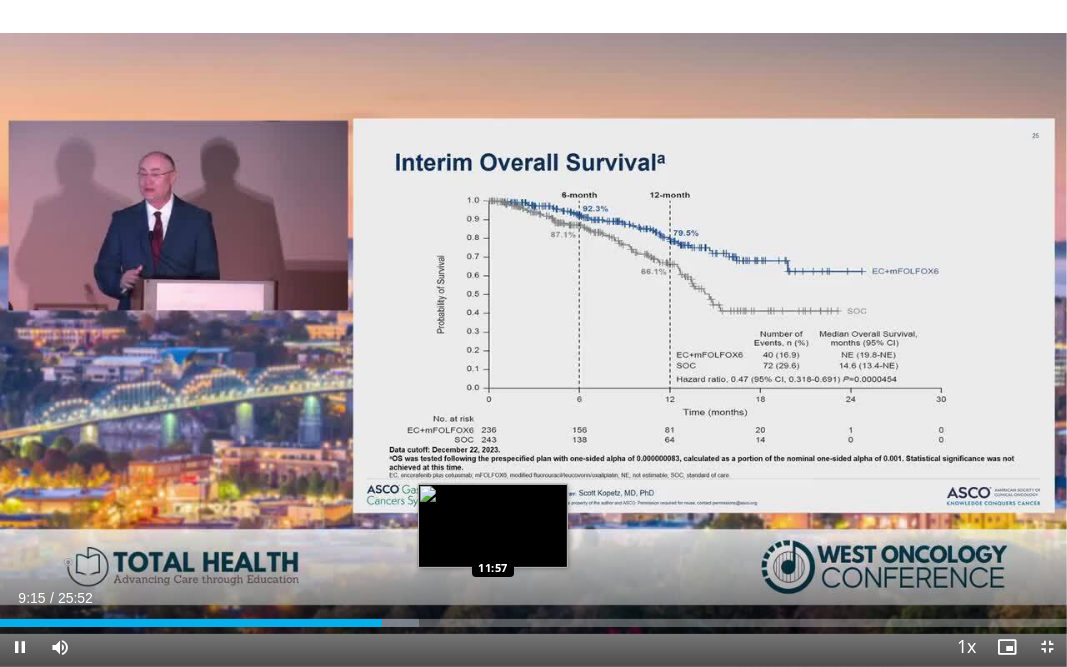 click on "Loaded :  39.30% 09:15 11:57" at bounding box center [533, 623] 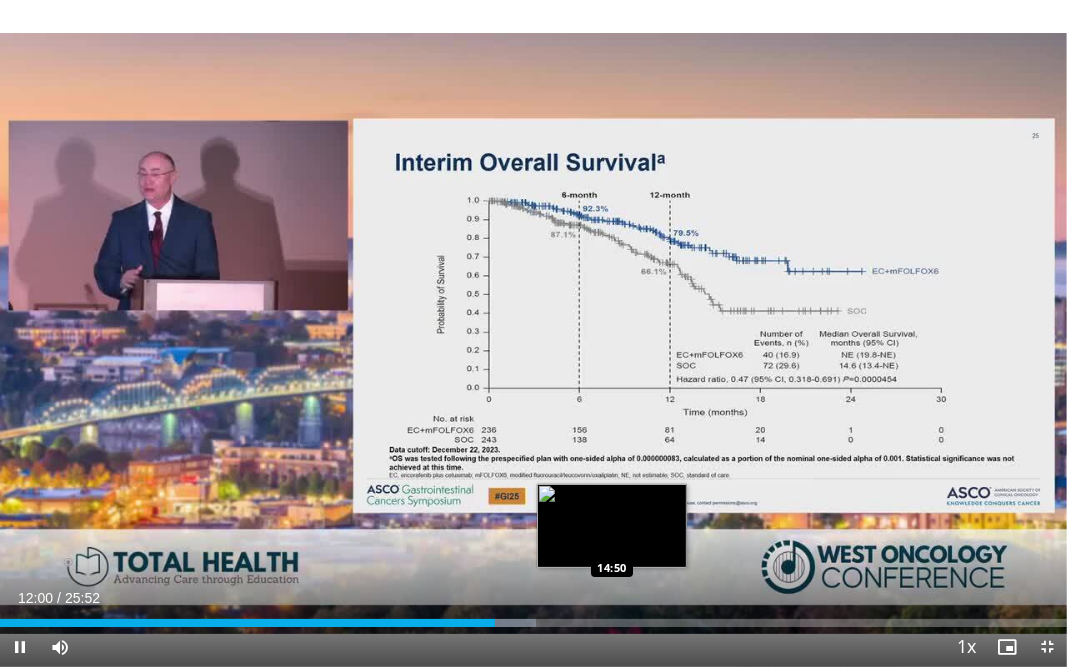 click on "Loaded :  50.26% 12:00 14:50" at bounding box center (533, 623) 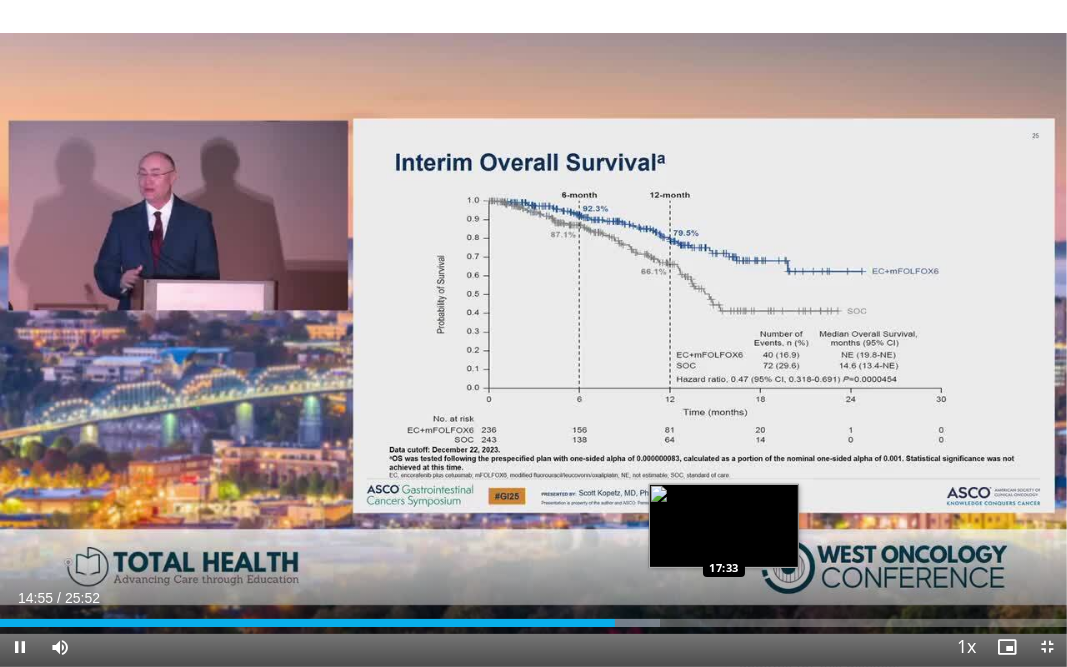 click on "**********" at bounding box center (533, 333) 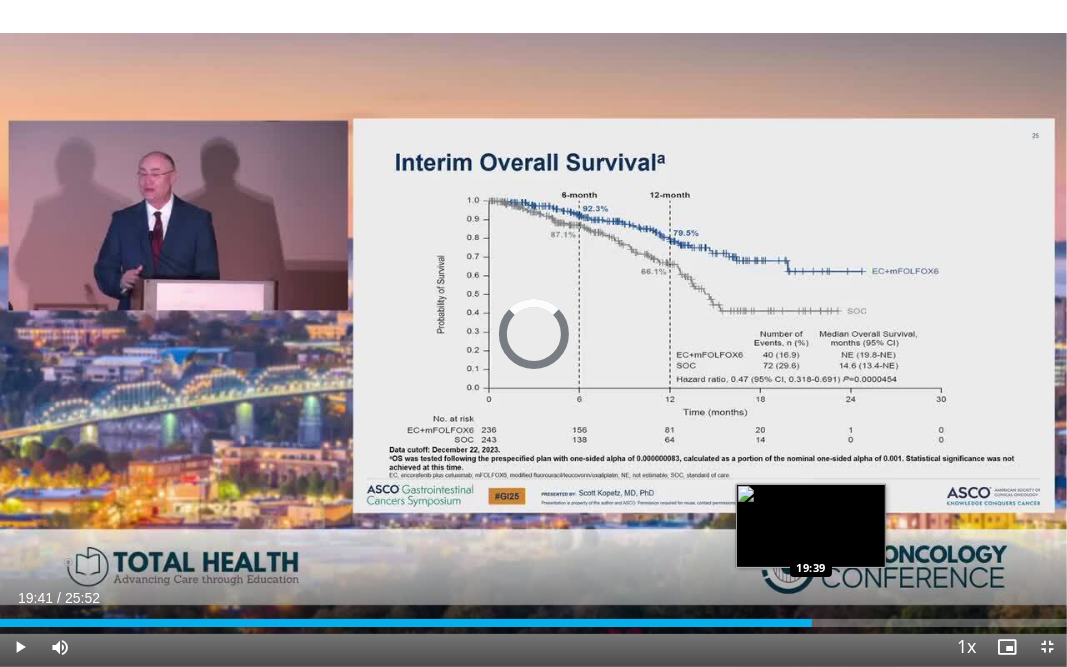 click on "Loaded :  61.86% 14:56 19:39" at bounding box center (533, 623) 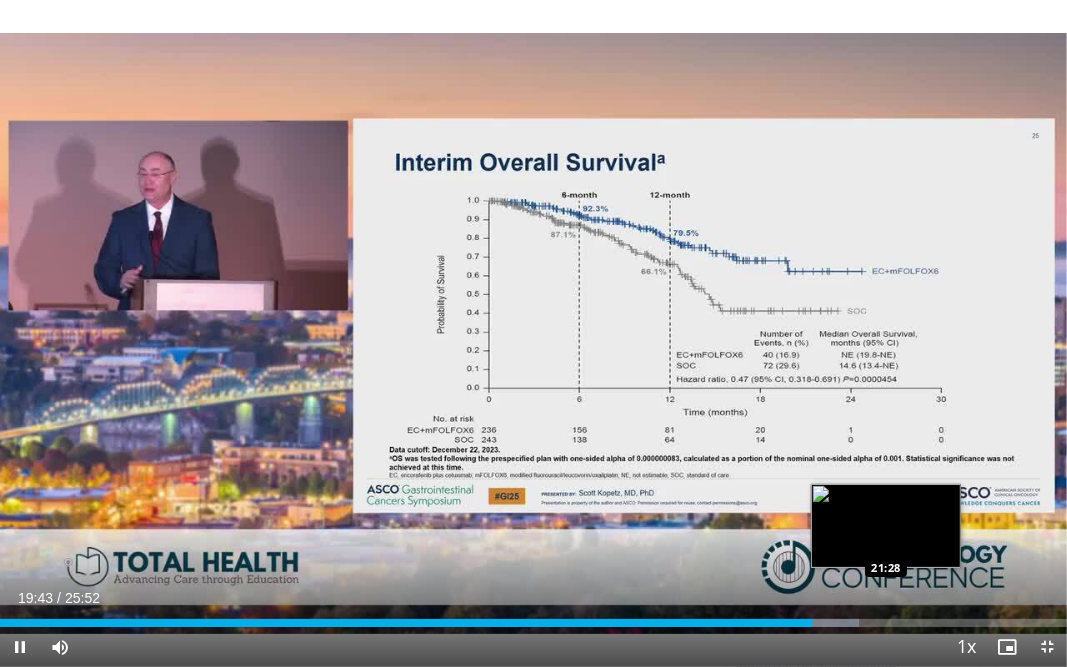 click on "Loaded :  80.53% 19:43 21:28" at bounding box center (533, 623) 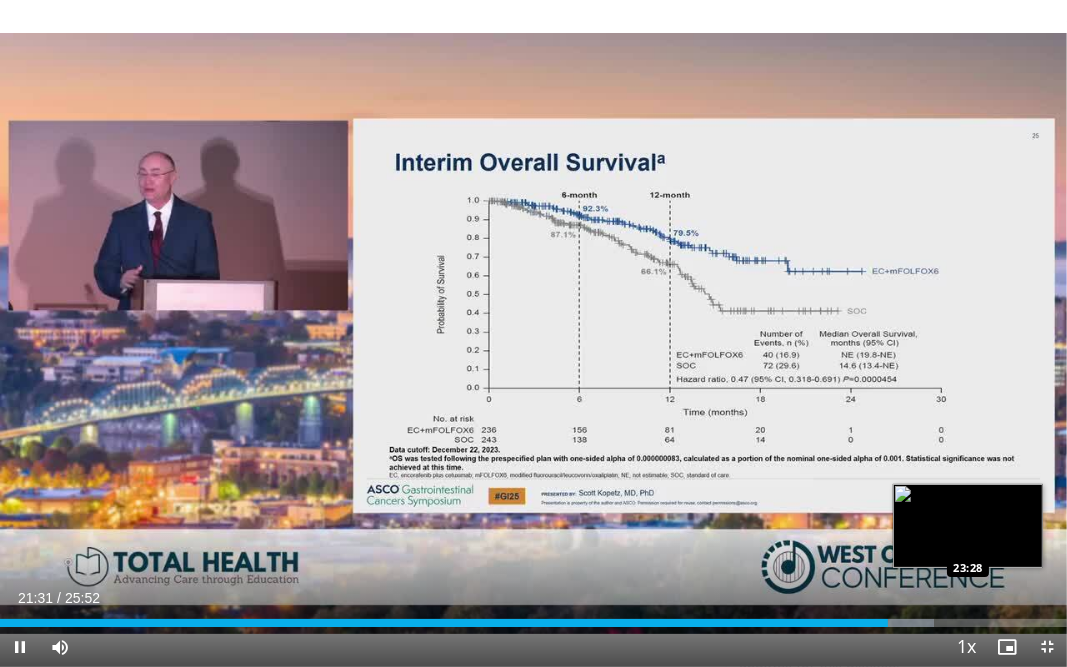 click on "Loaded :  87.56% 21:31 23:28" at bounding box center [533, 623] 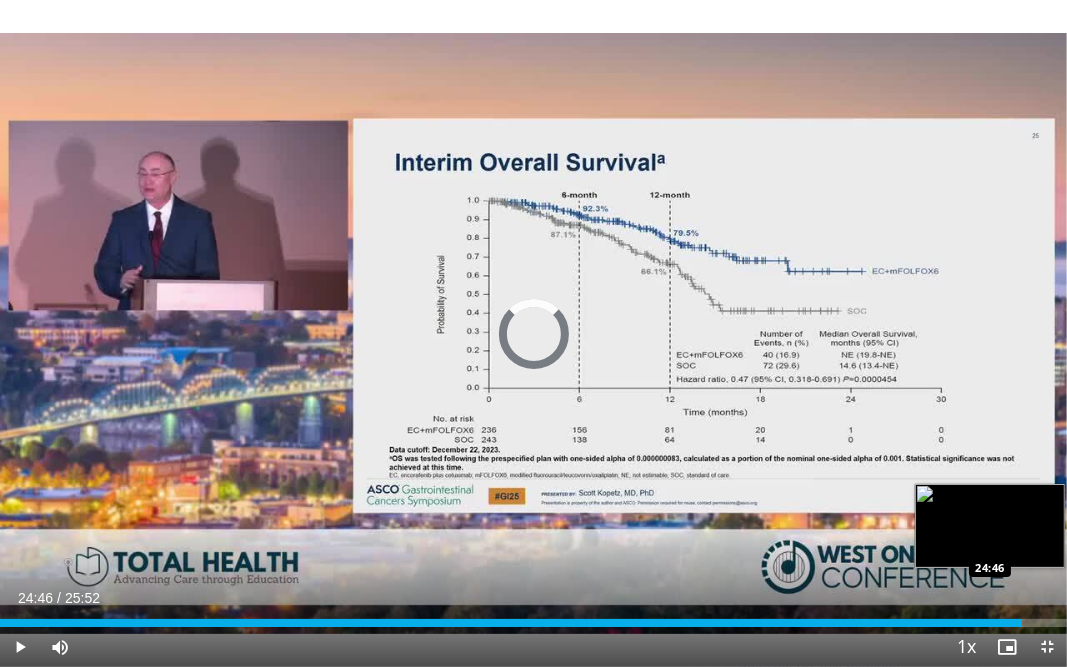 click on "Loaded :  0.00% 24:46 24:46" at bounding box center [533, 623] 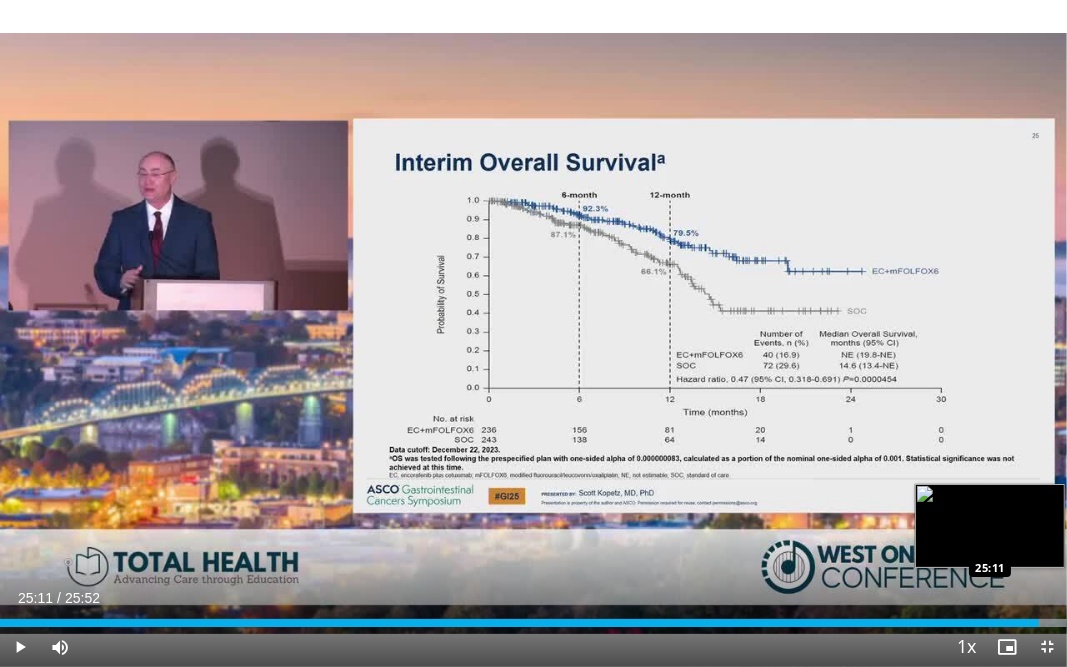 click on "Loaded :  99.87% 24:50 25:11" at bounding box center (533, 623) 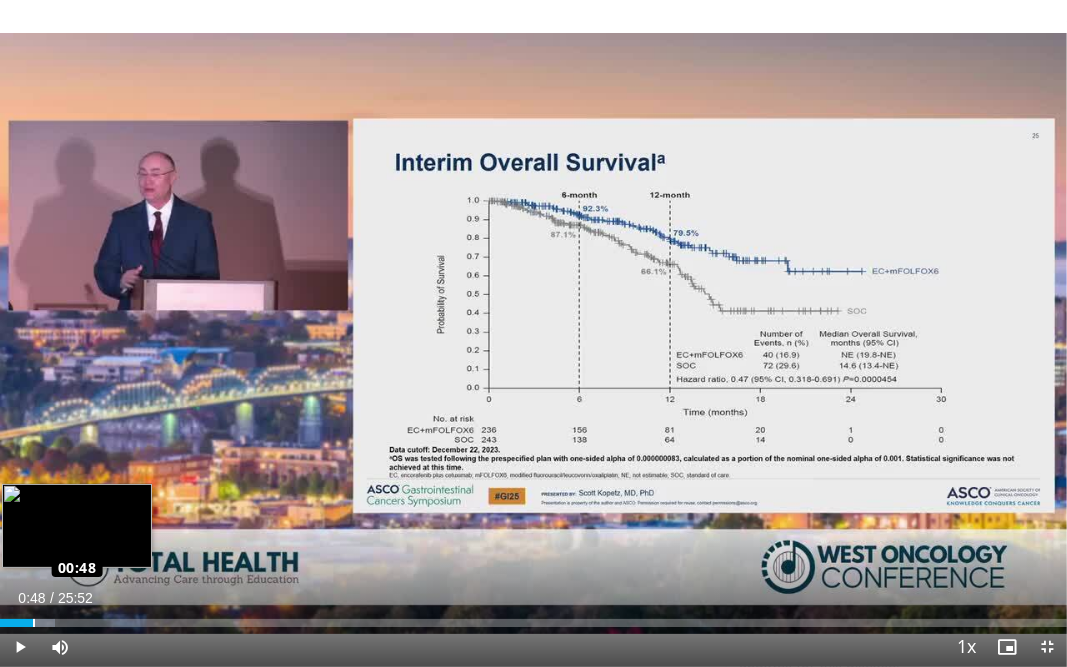 drag, startPoint x: 996, startPoint y: 624, endPoint x: 32, endPoint y: 618, distance: 964.0187 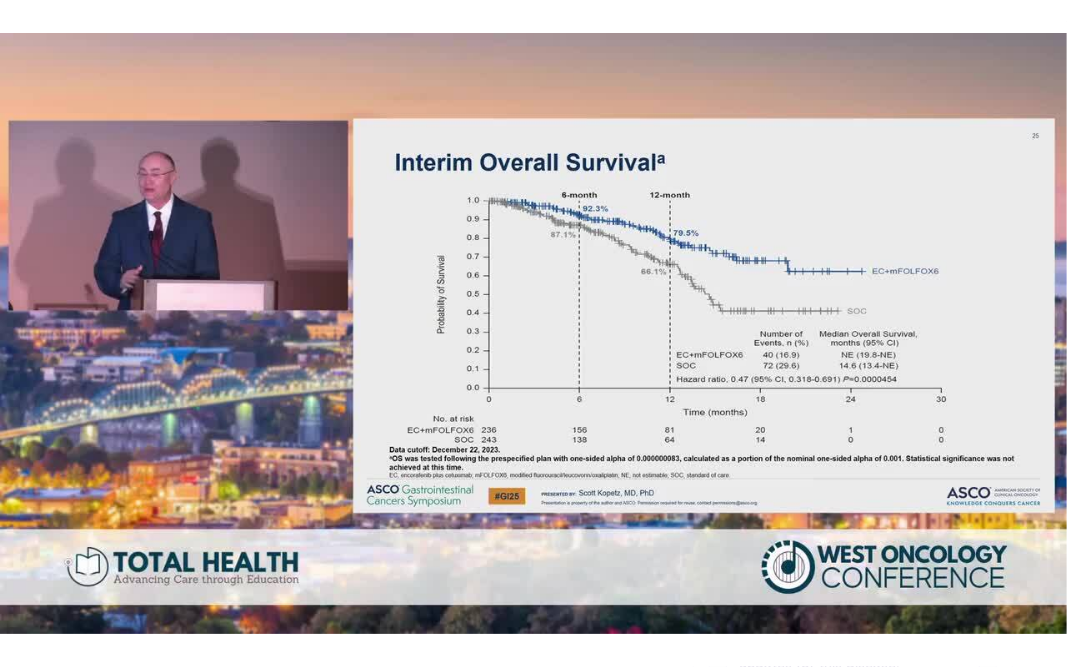 click on "10 seconds
Tap to unmute" at bounding box center [533, 333] 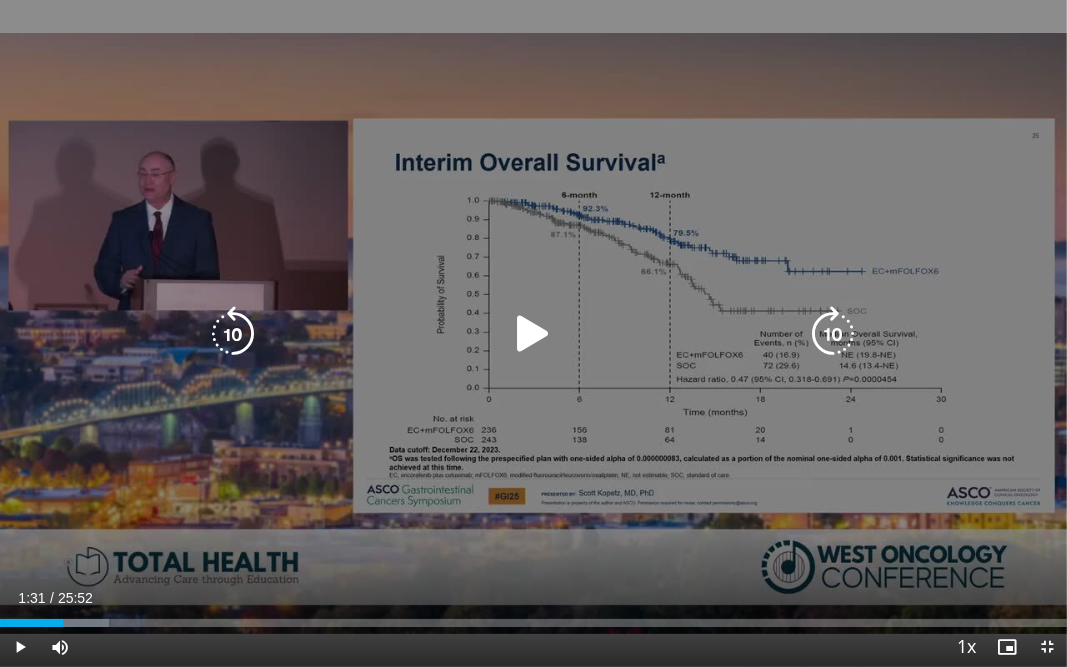 click on "10 seconds
Tap to unmute" at bounding box center (533, 333) 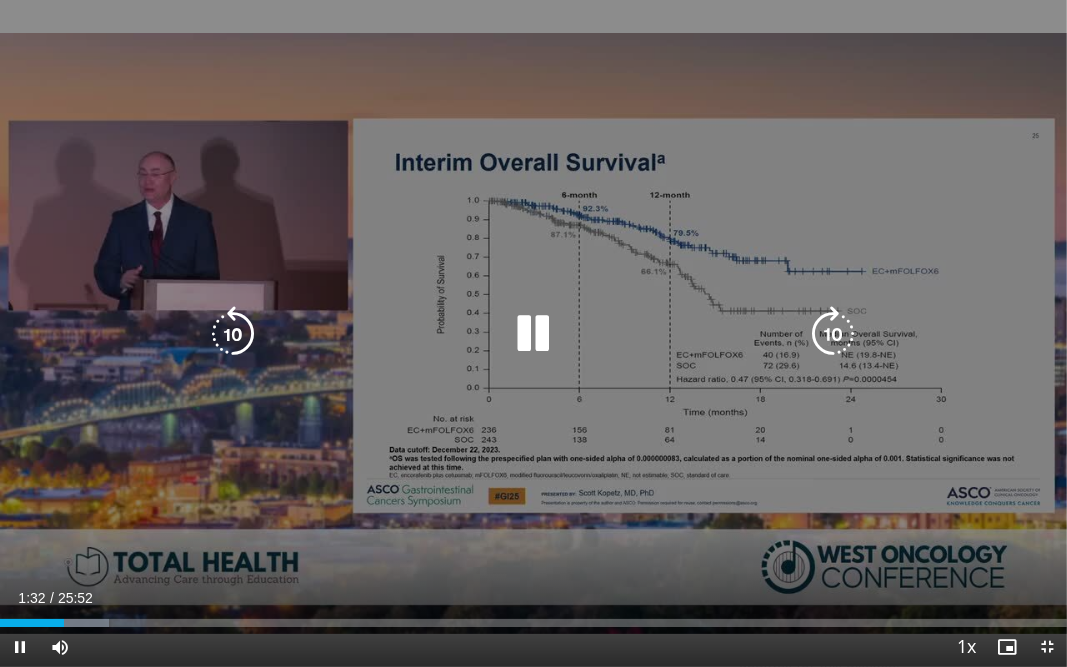 click at bounding box center (834, 334) 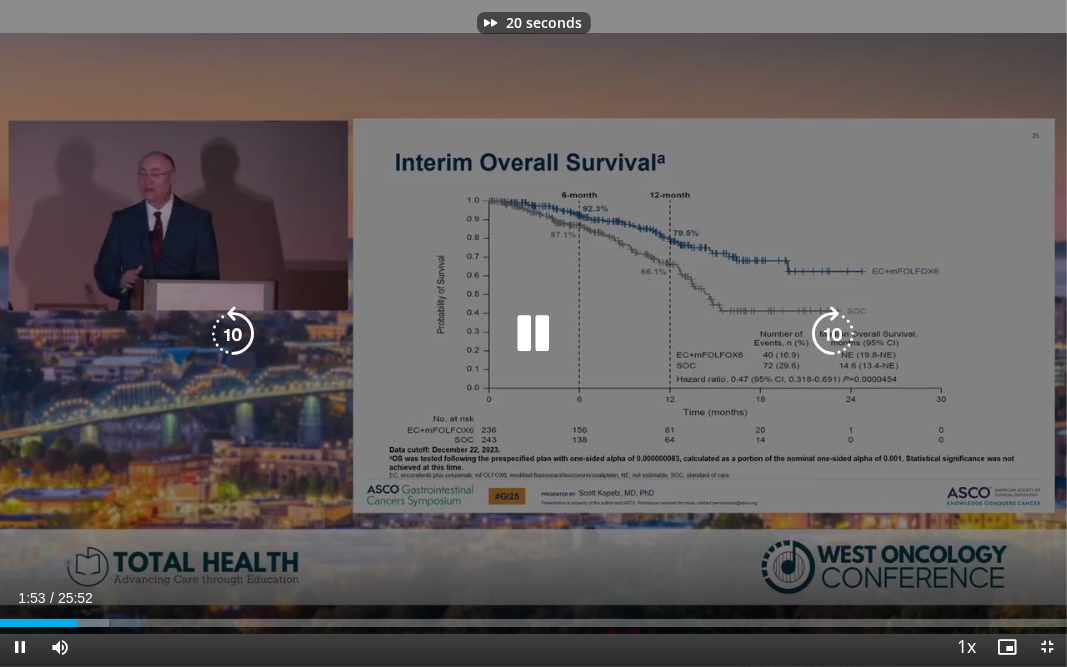 click at bounding box center (834, 334) 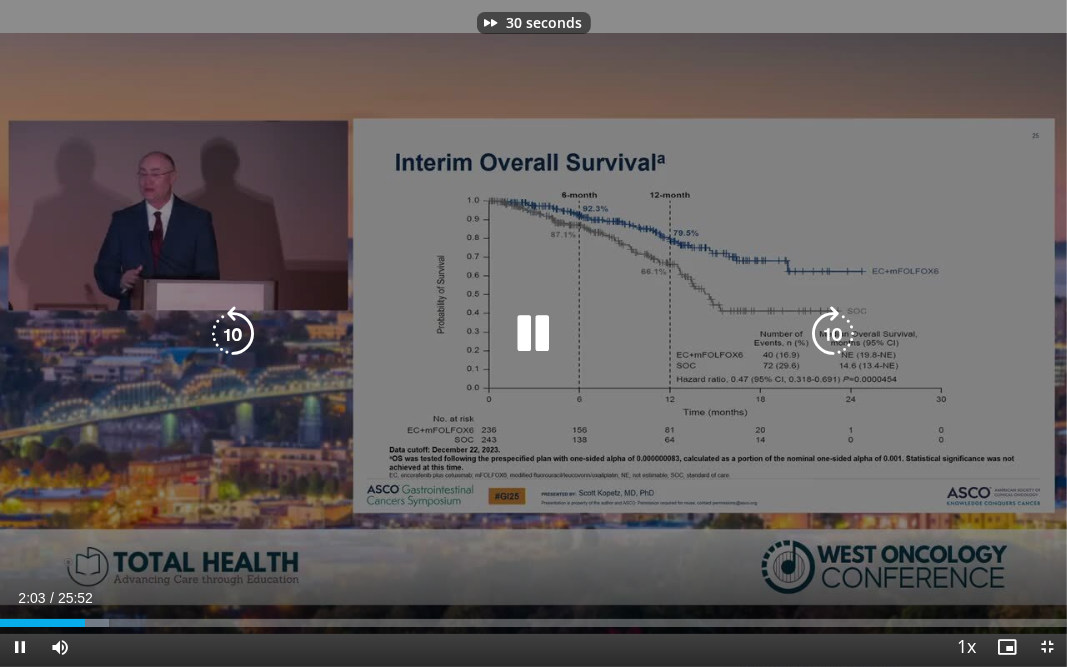 click at bounding box center (834, 334) 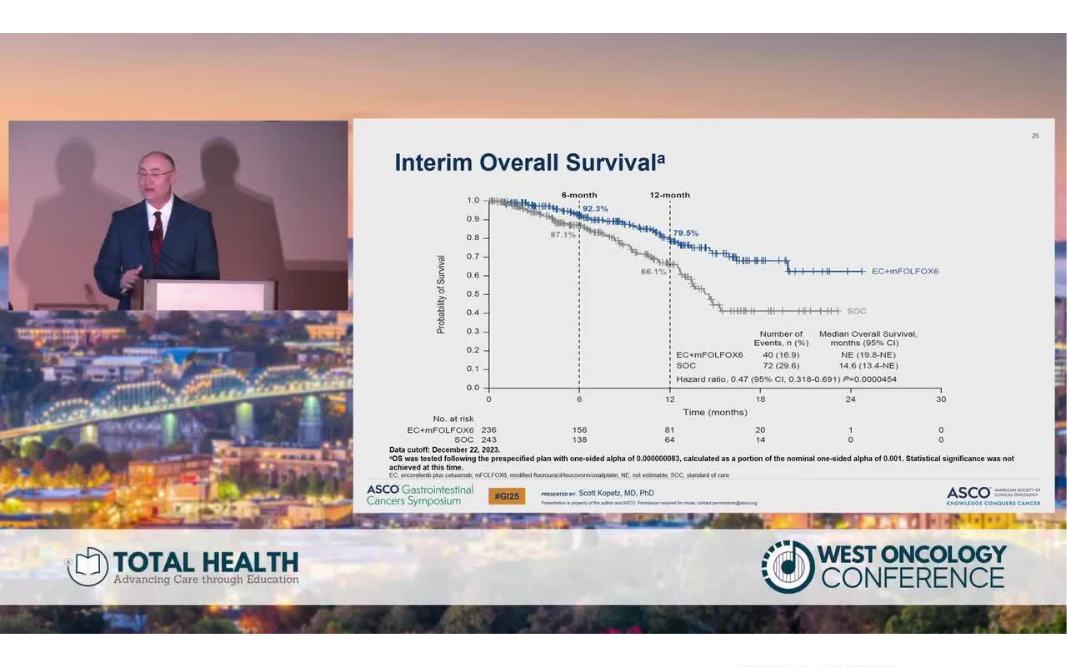 type 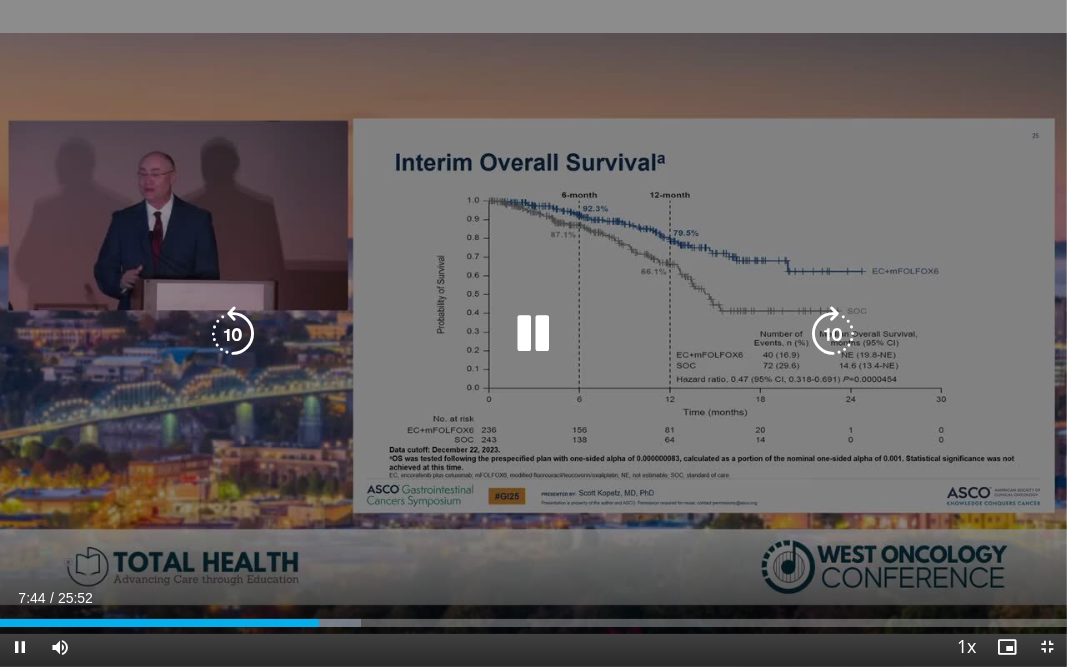 click at bounding box center (534, 334) 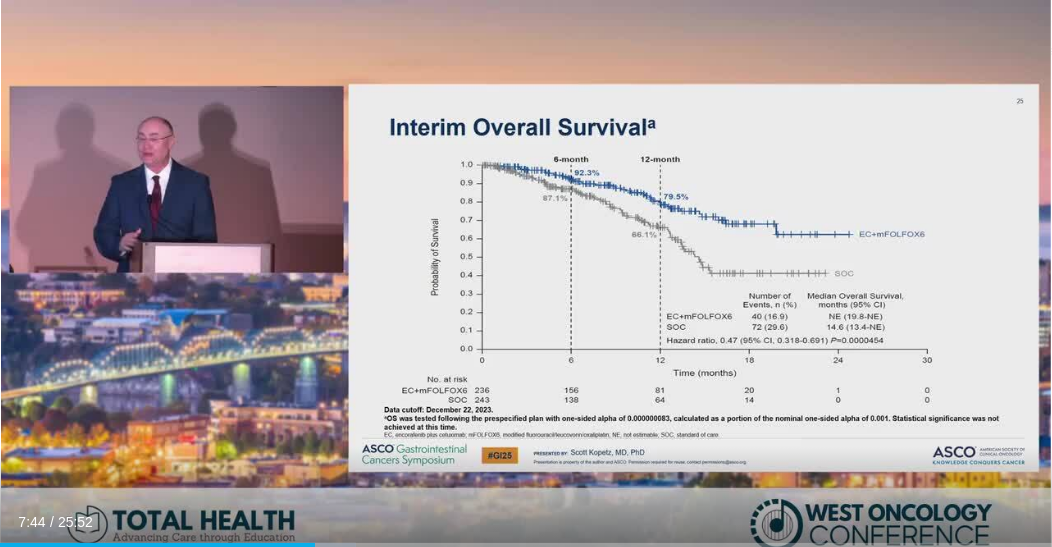 type 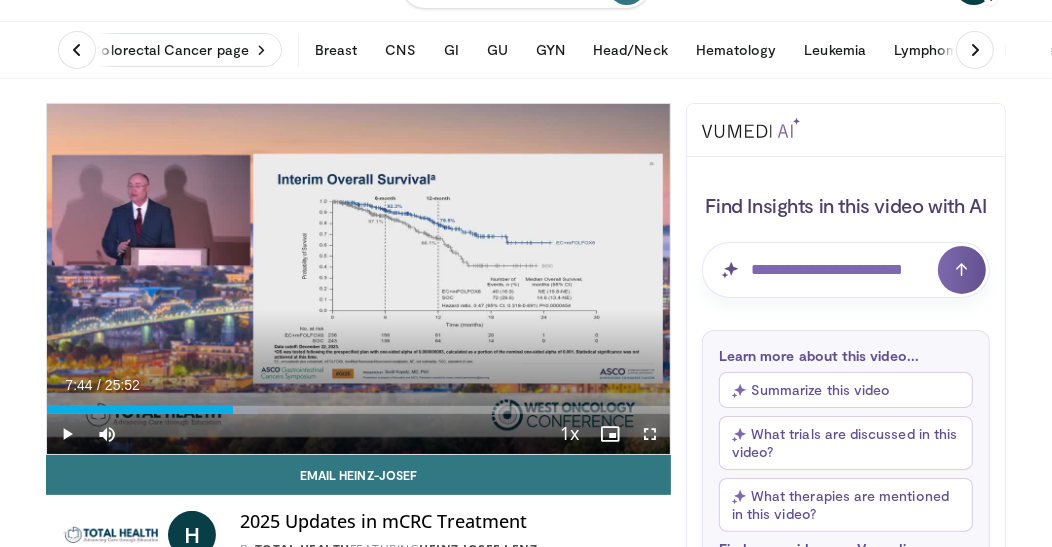click at bounding box center (650, 434) 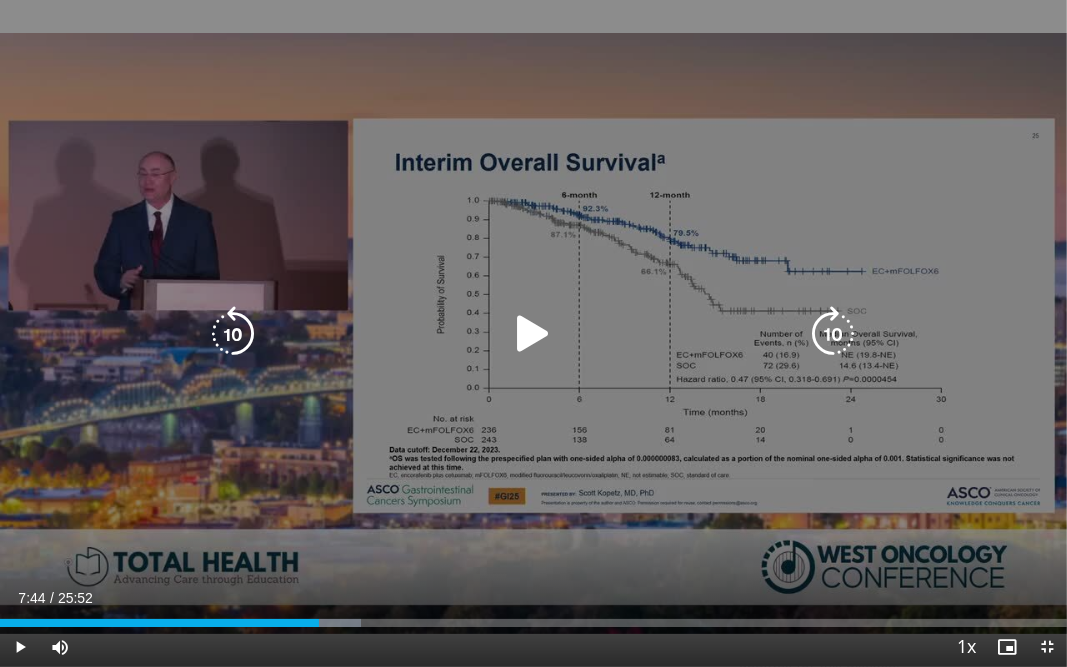 click at bounding box center [534, 334] 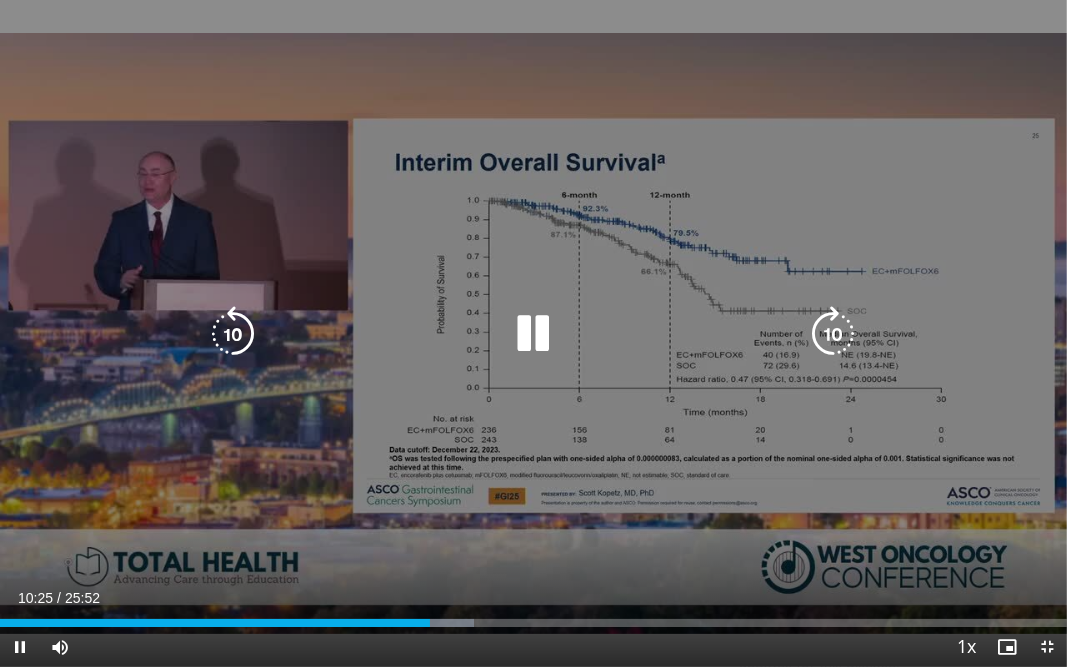 click at bounding box center [534, 334] 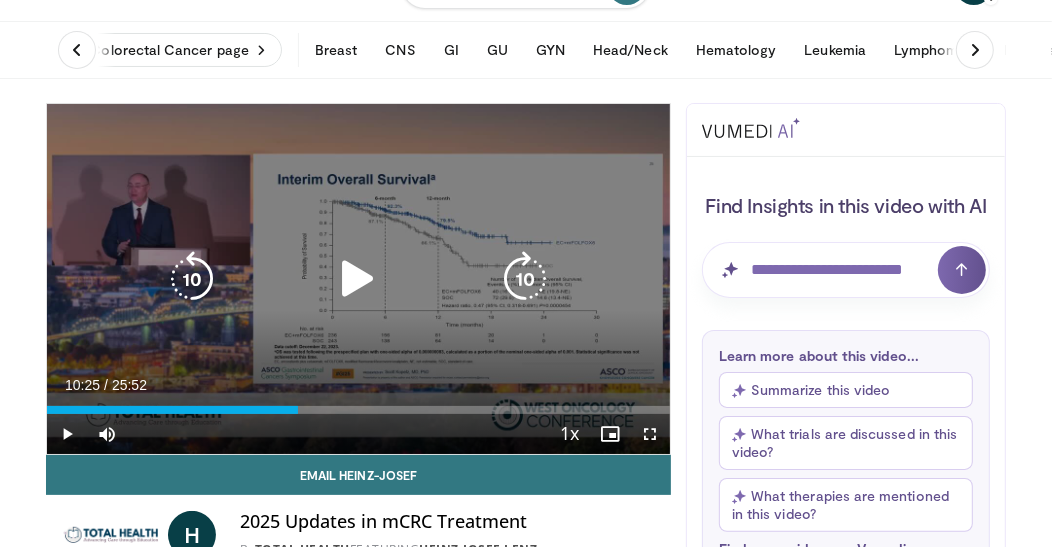 click at bounding box center (358, 279) 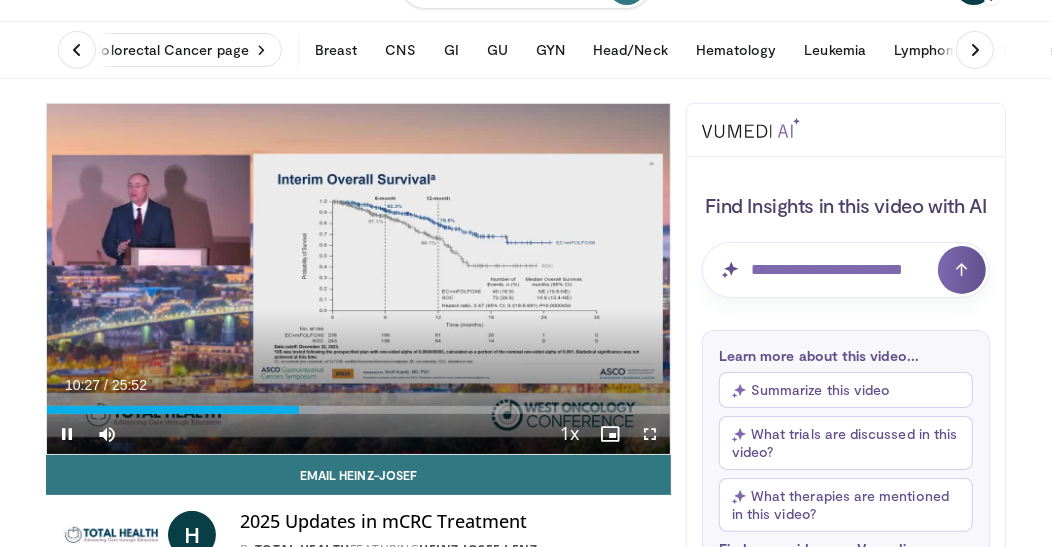 click at bounding box center (650, 434) 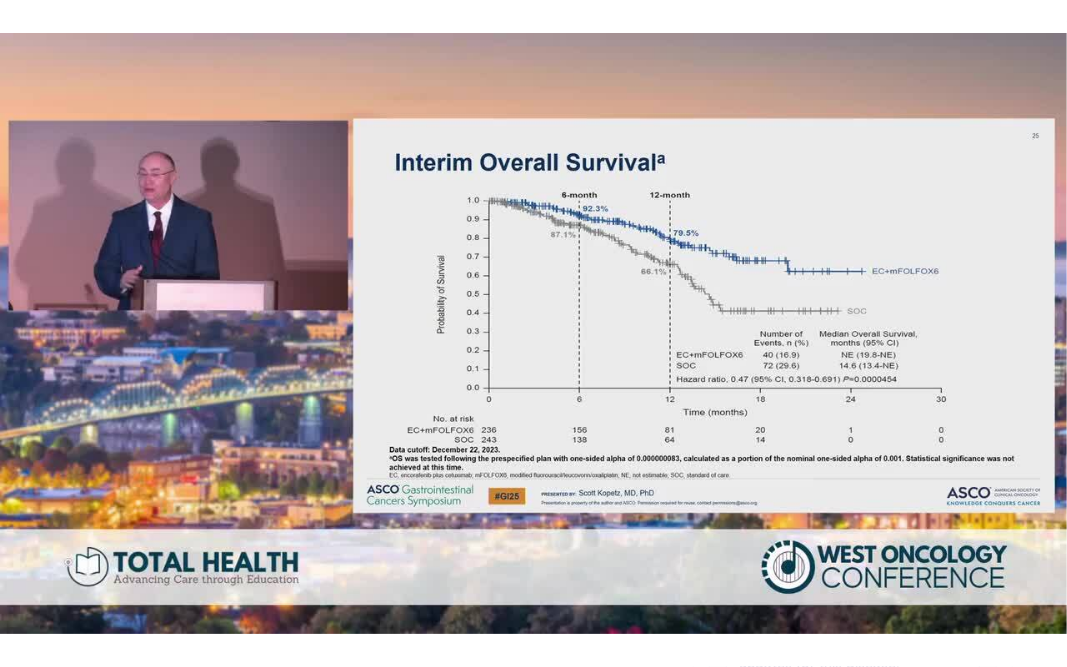 click on "40 seconds
Tap to unmute" at bounding box center (533, 333) 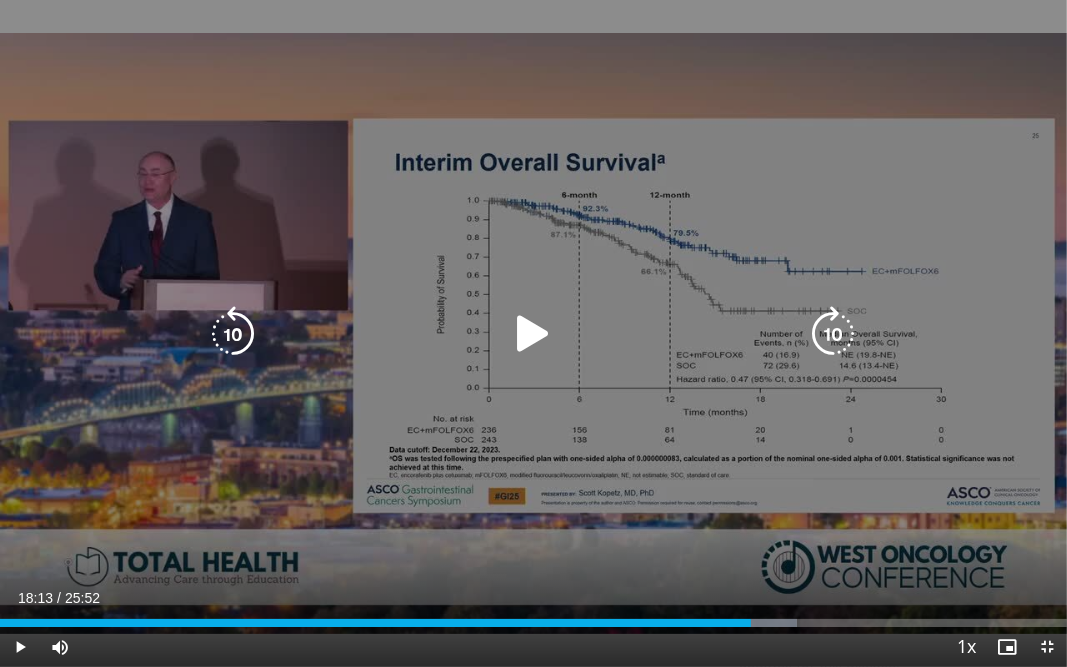 click at bounding box center [834, 334] 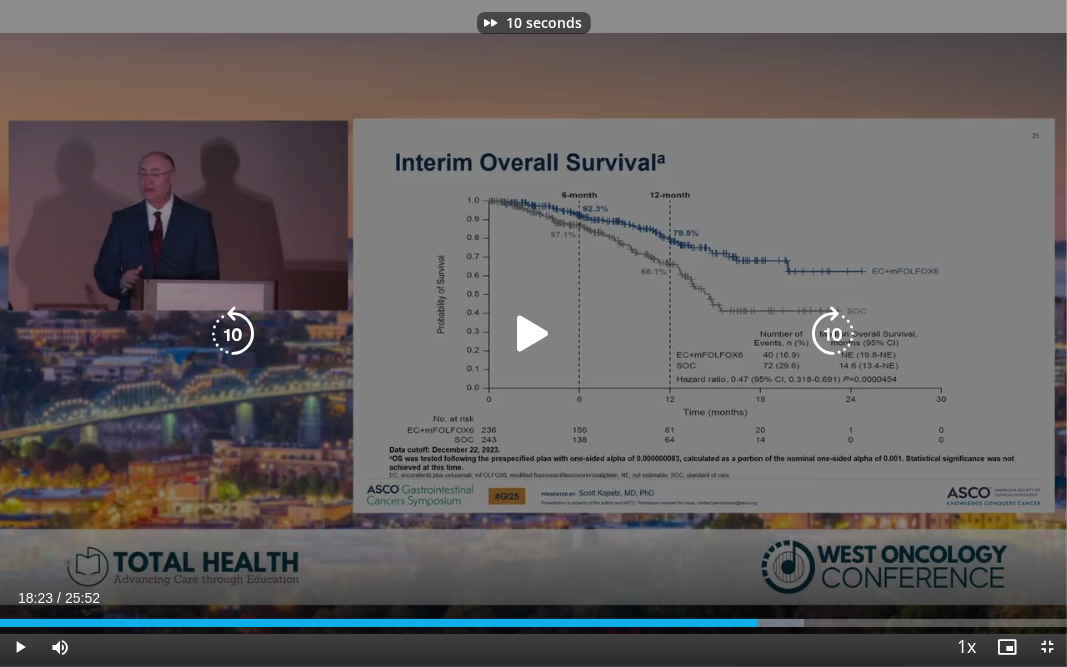 click at bounding box center [834, 334] 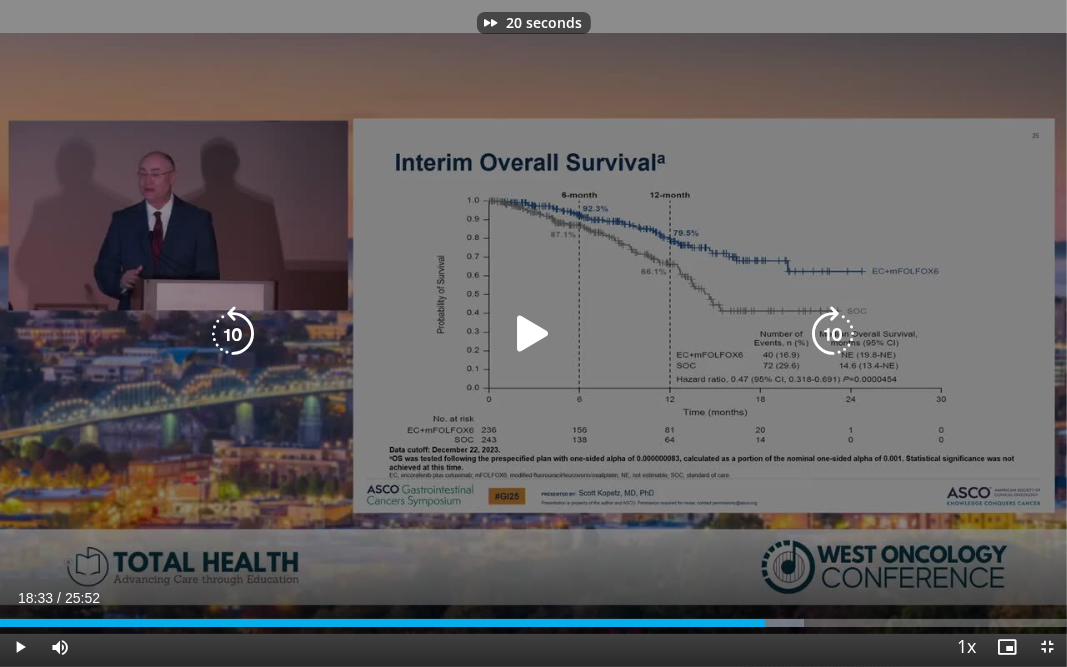 click at bounding box center [834, 334] 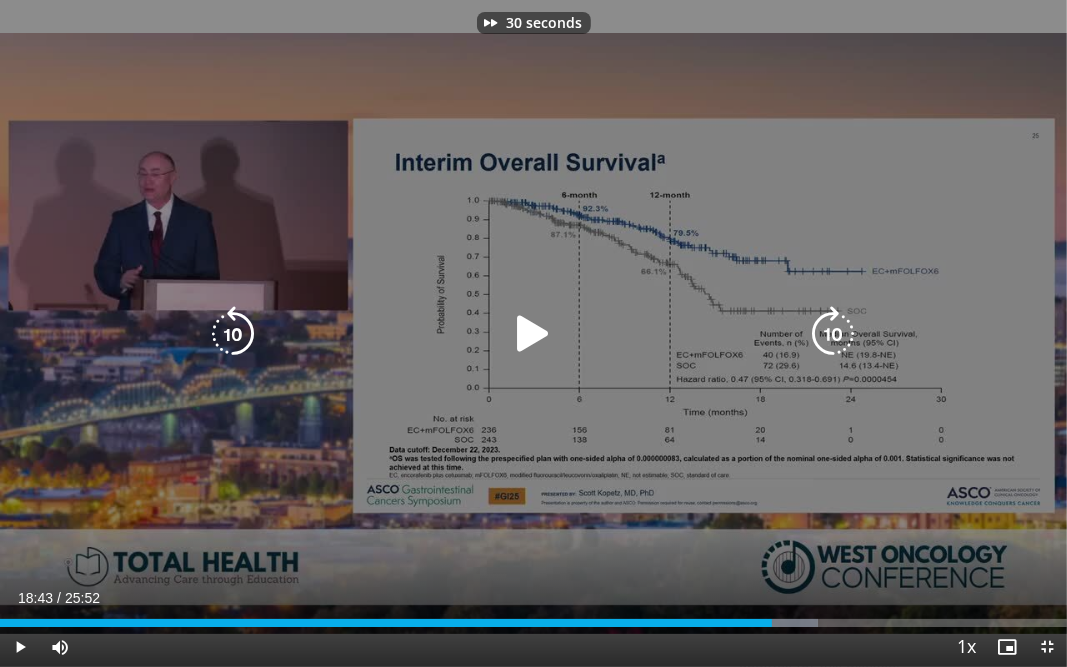 click at bounding box center (834, 334) 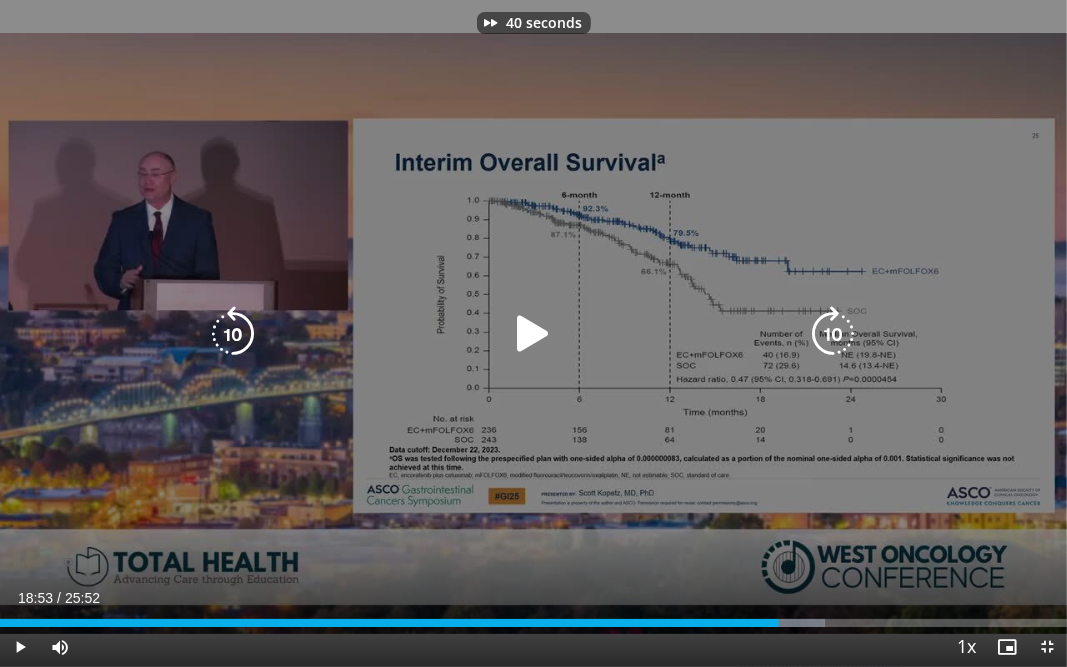 click at bounding box center (534, 334) 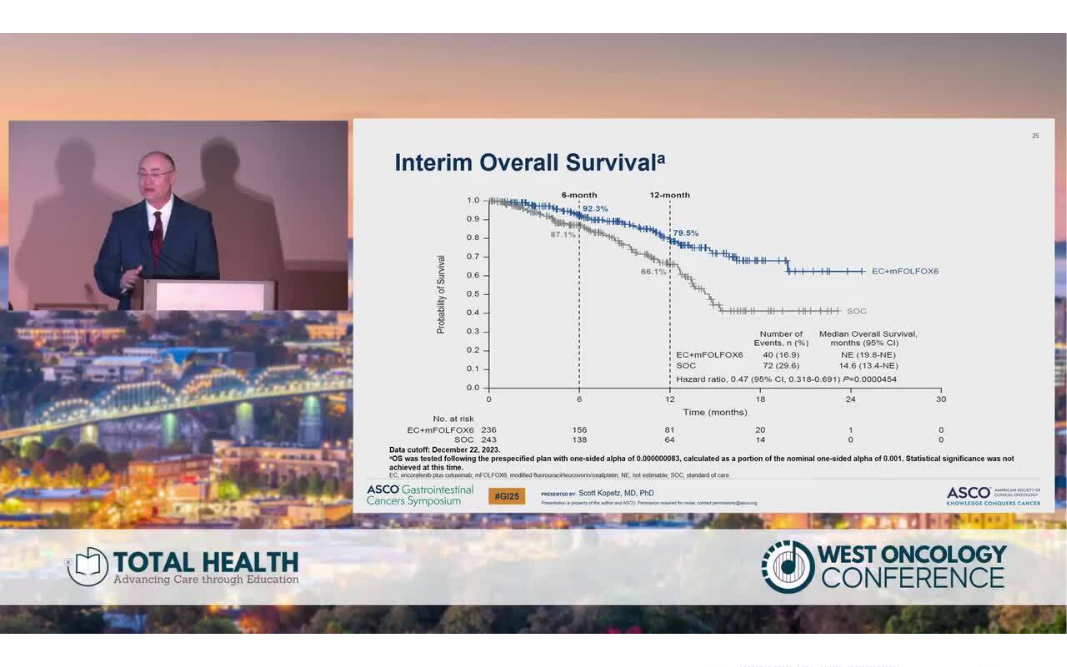 click on "40 seconds
Tap to unmute" at bounding box center (533, 333) 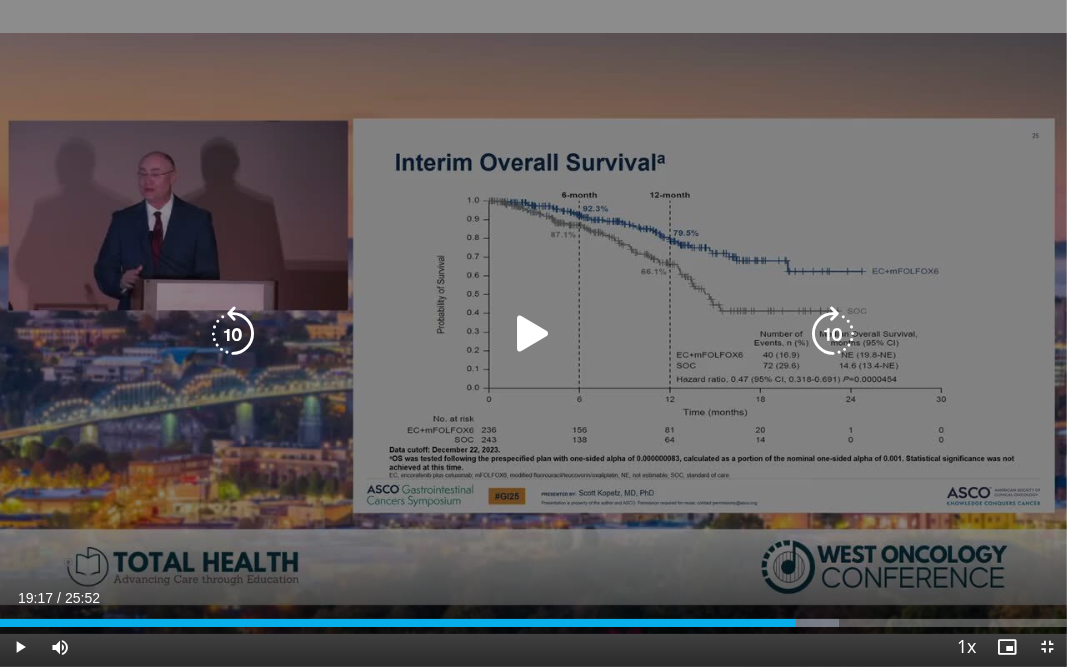 click on "40 seconds
Tap to unmute" at bounding box center (533, 333) 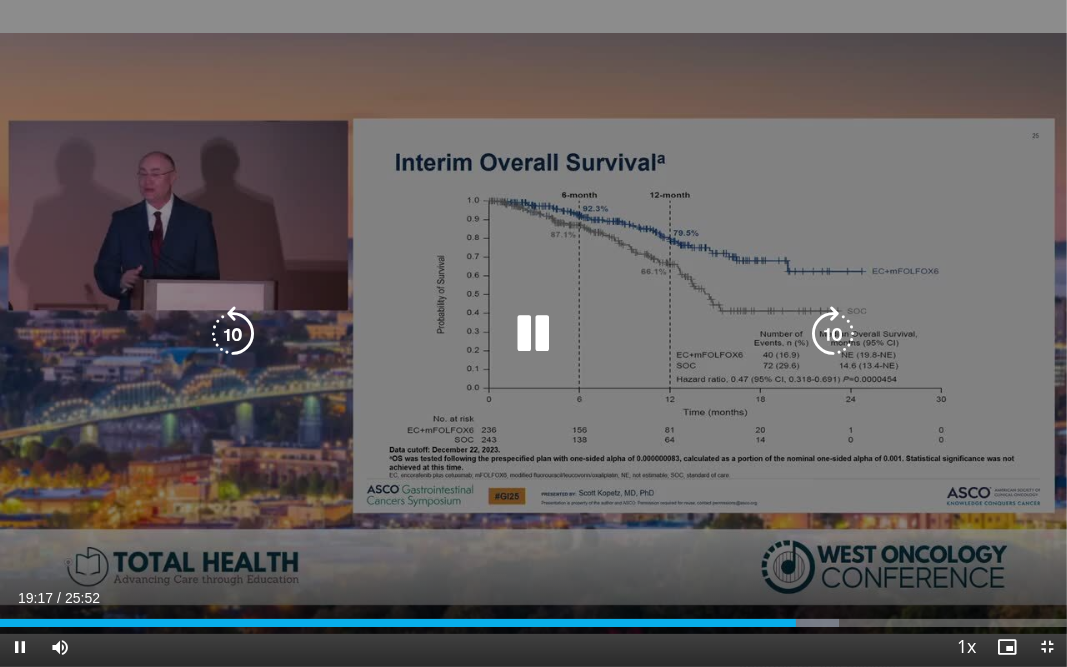 click at bounding box center [834, 334] 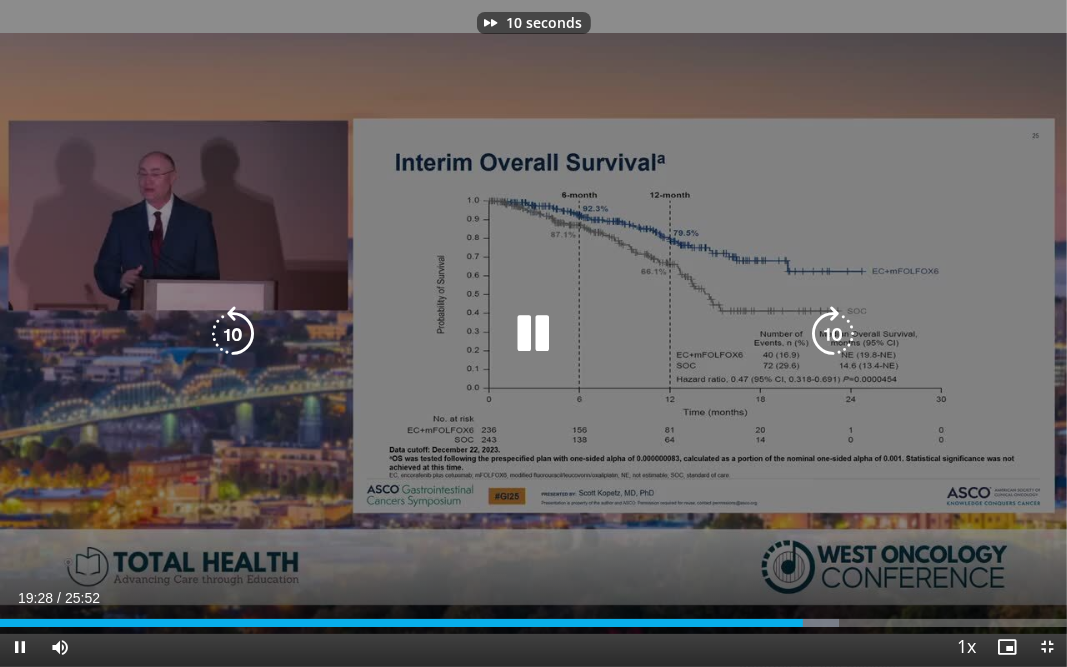 click at bounding box center [834, 334] 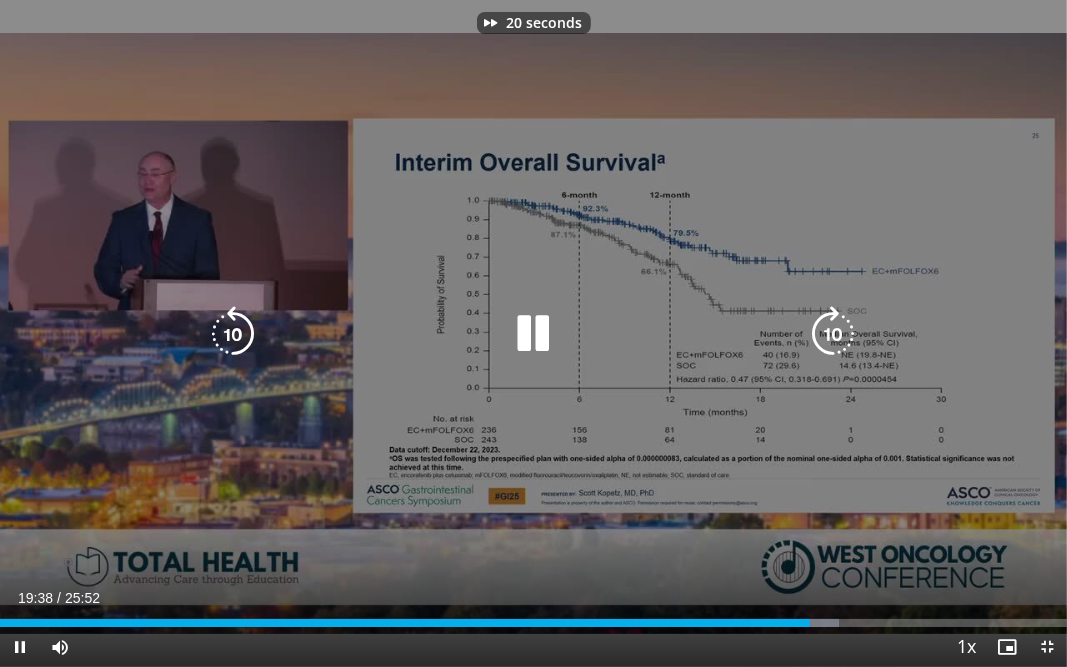 click at bounding box center (834, 334) 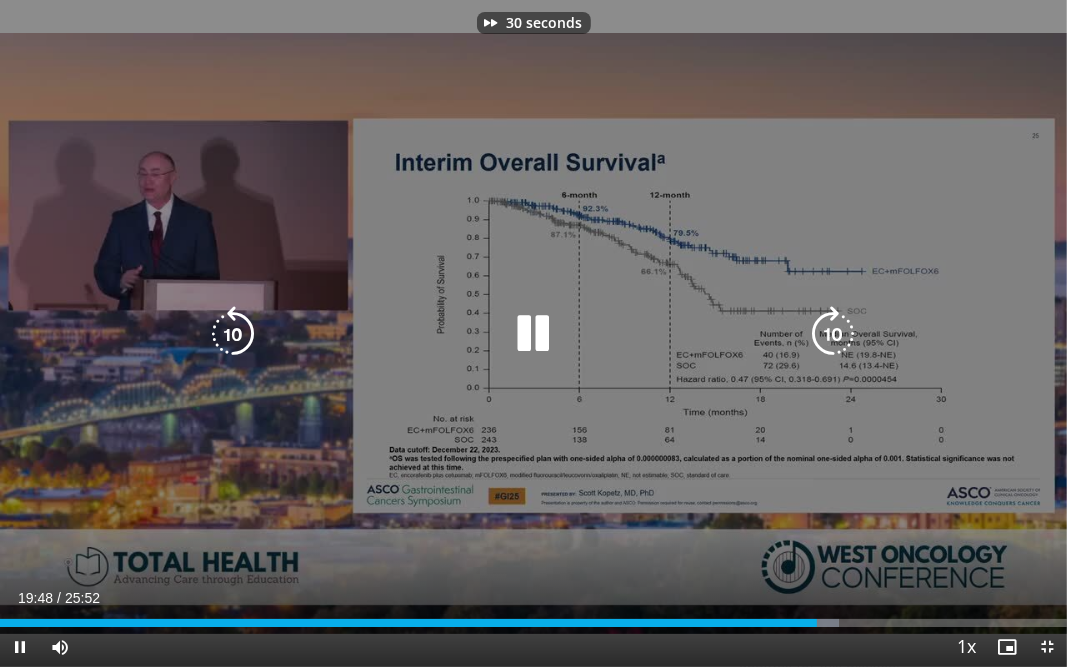 click at bounding box center [834, 334] 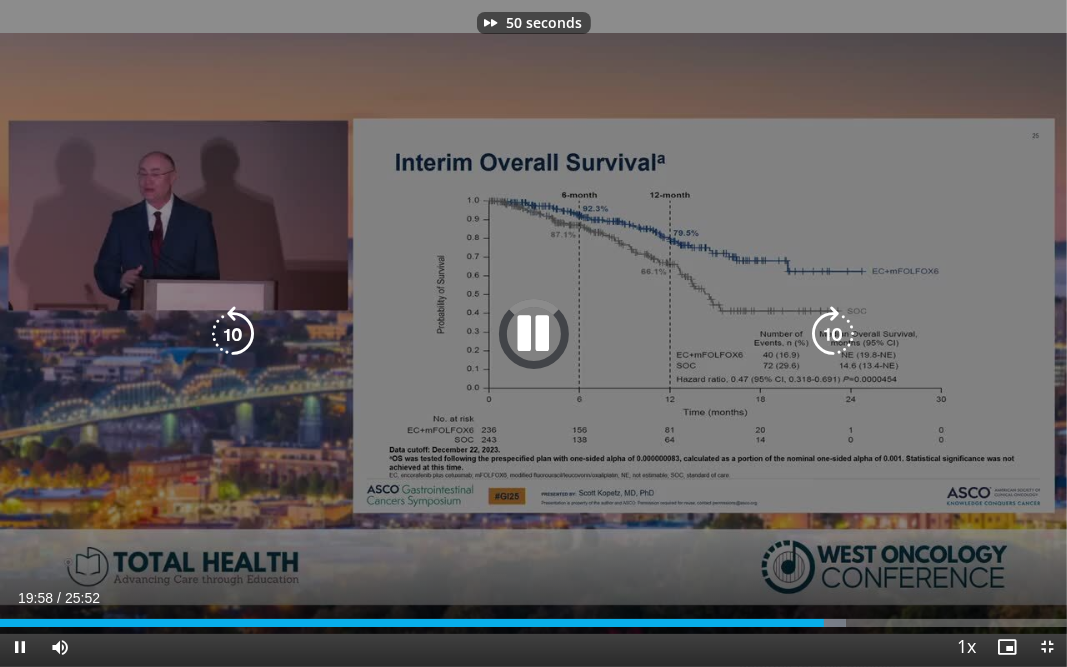 click at bounding box center (834, 334) 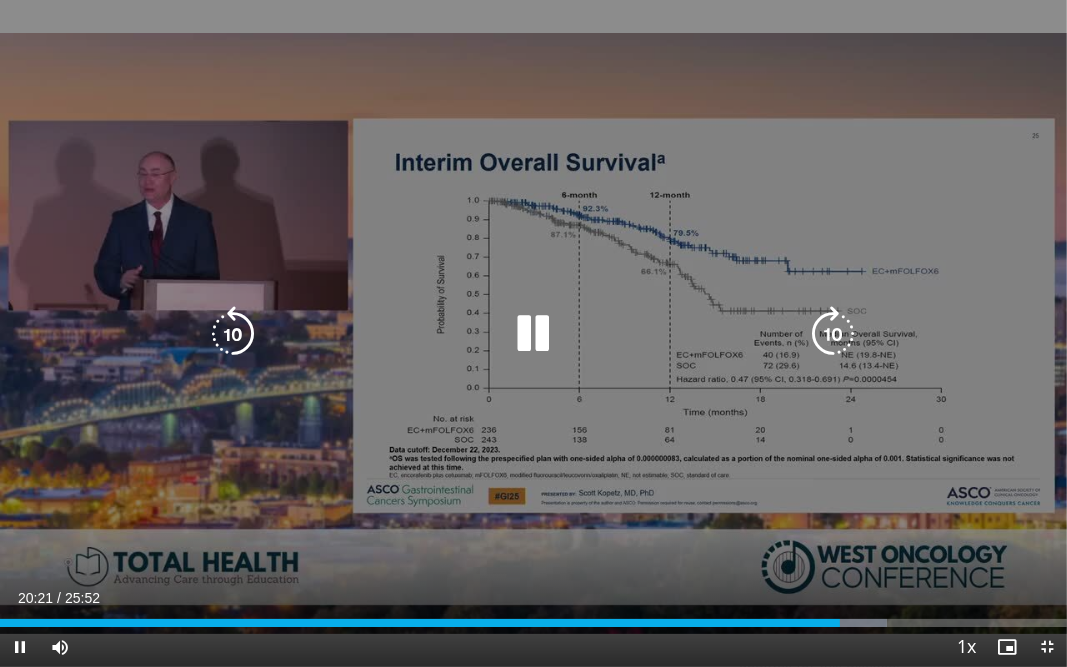 click at bounding box center [834, 334] 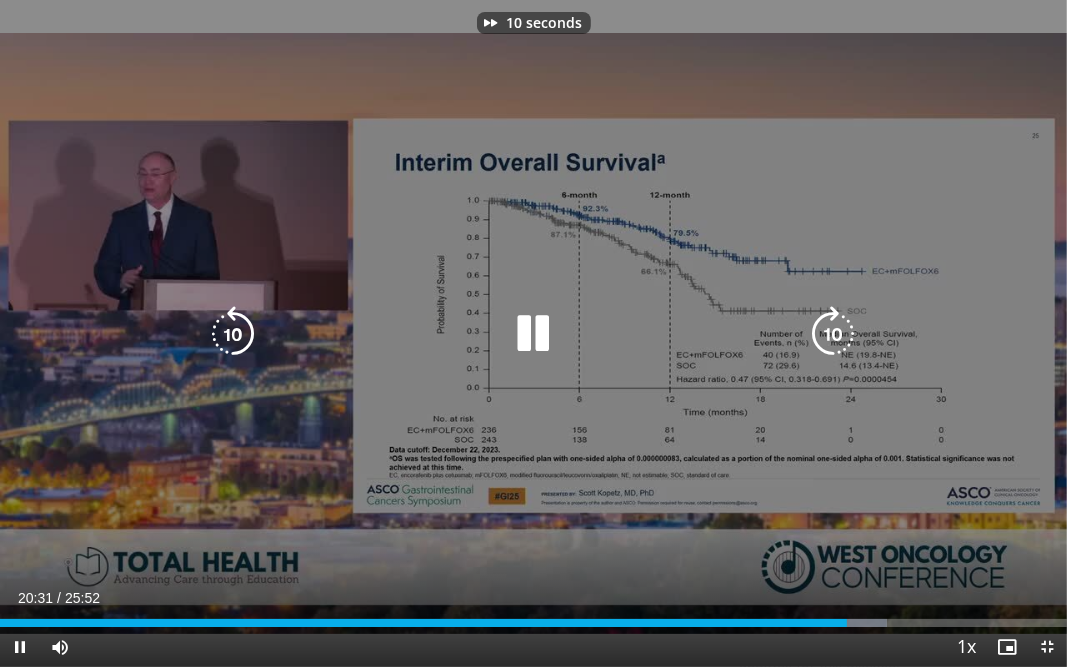 click at bounding box center [834, 334] 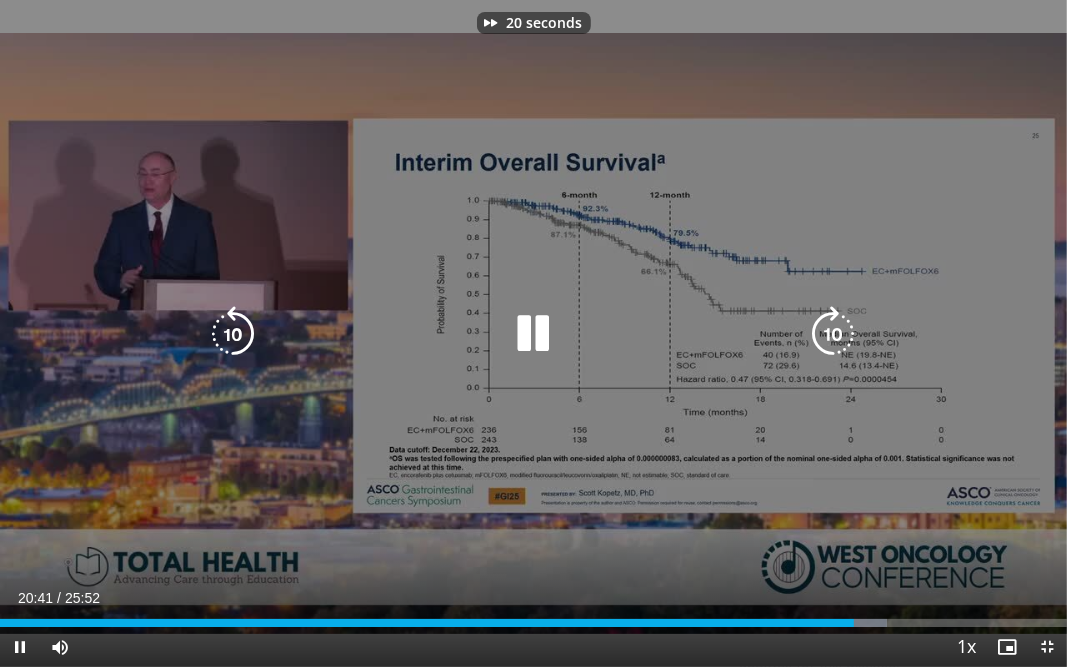 click at bounding box center [834, 334] 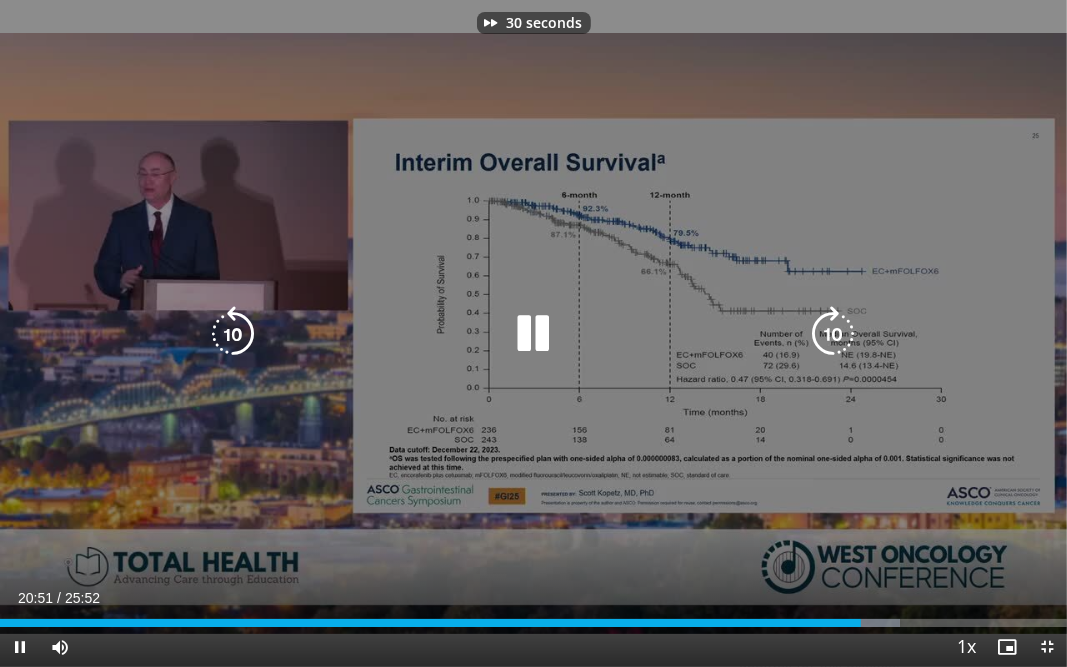 click at bounding box center (834, 334) 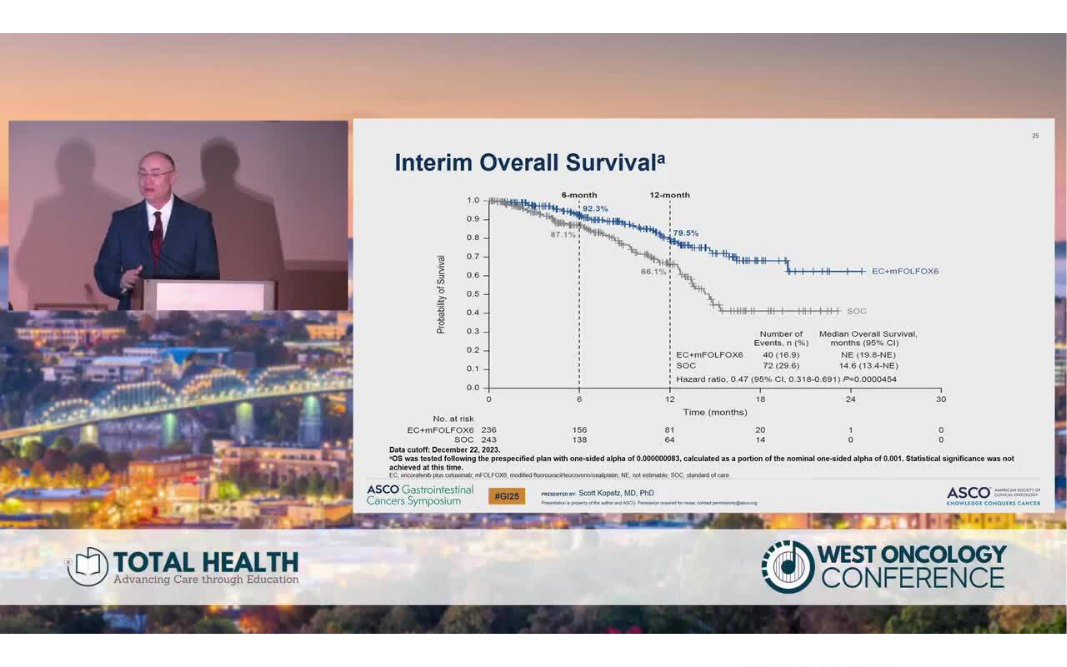 click on "40 seconds
Tap to unmute" at bounding box center (533, 333) 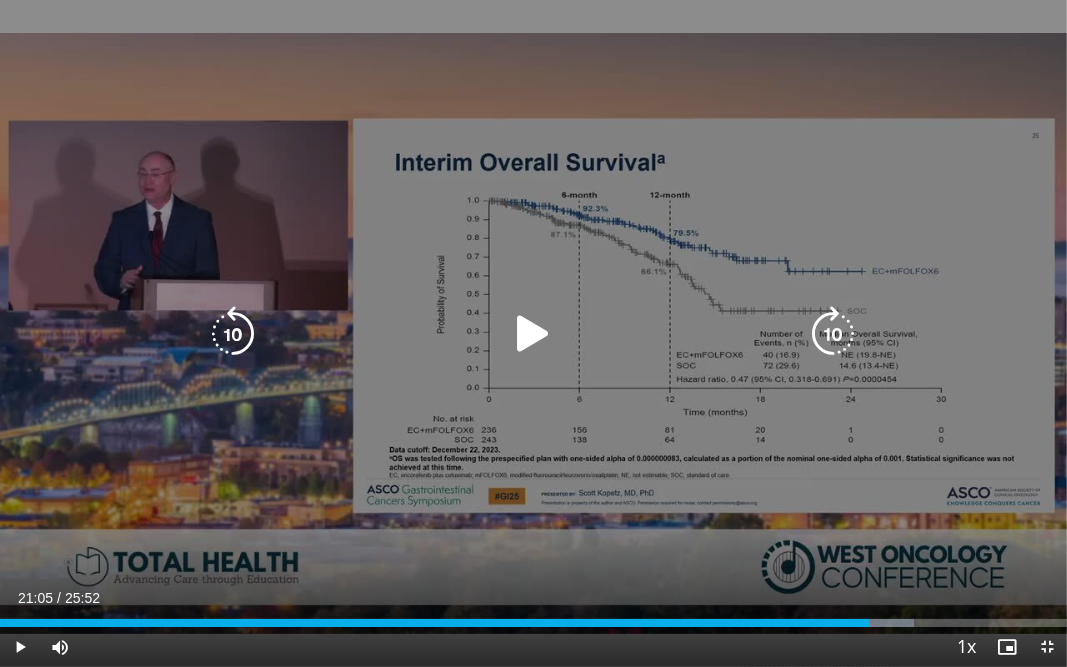 click on "40 seconds
Tap to unmute" at bounding box center (533, 333) 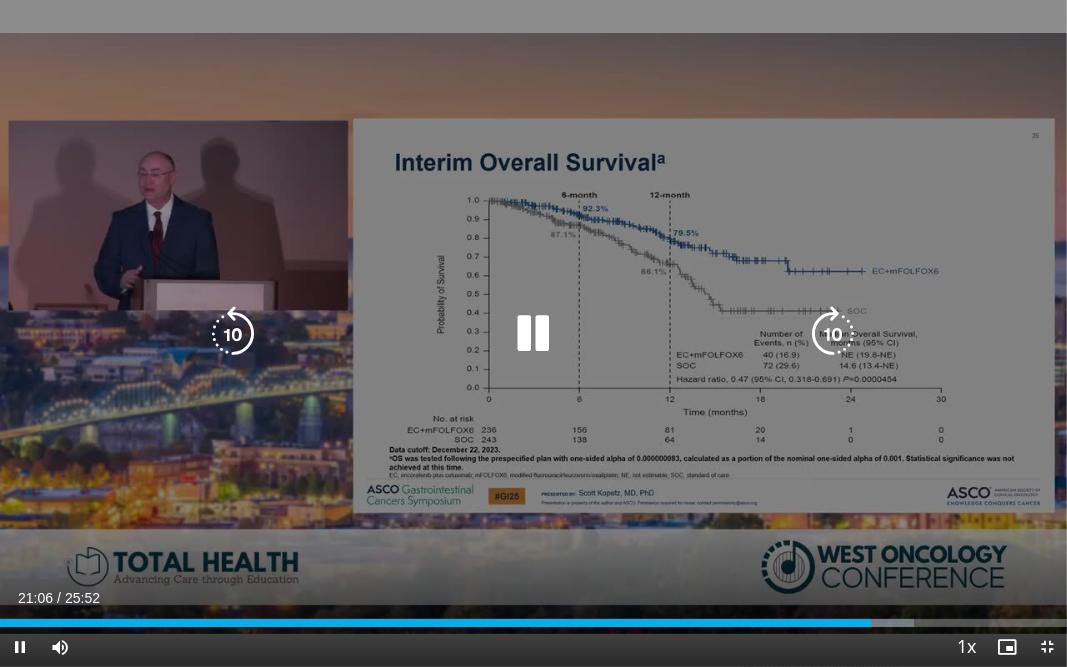 click on "40 seconds
Tap to unmute" at bounding box center (533, 333) 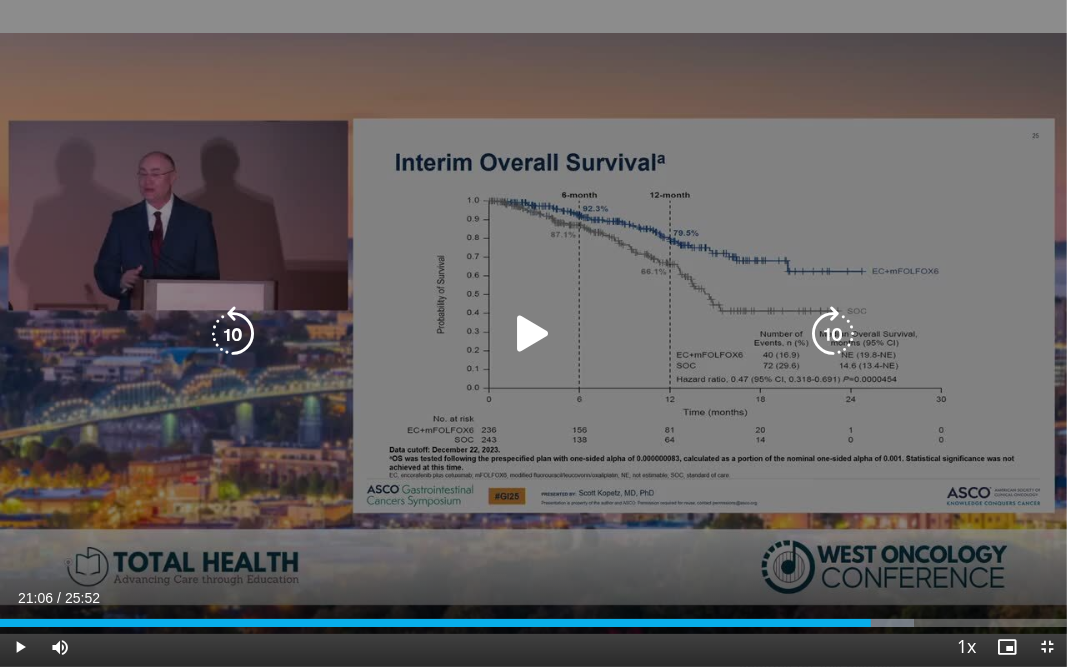 click on "40 seconds
Tap to unmute" at bounding box center [533, 333] 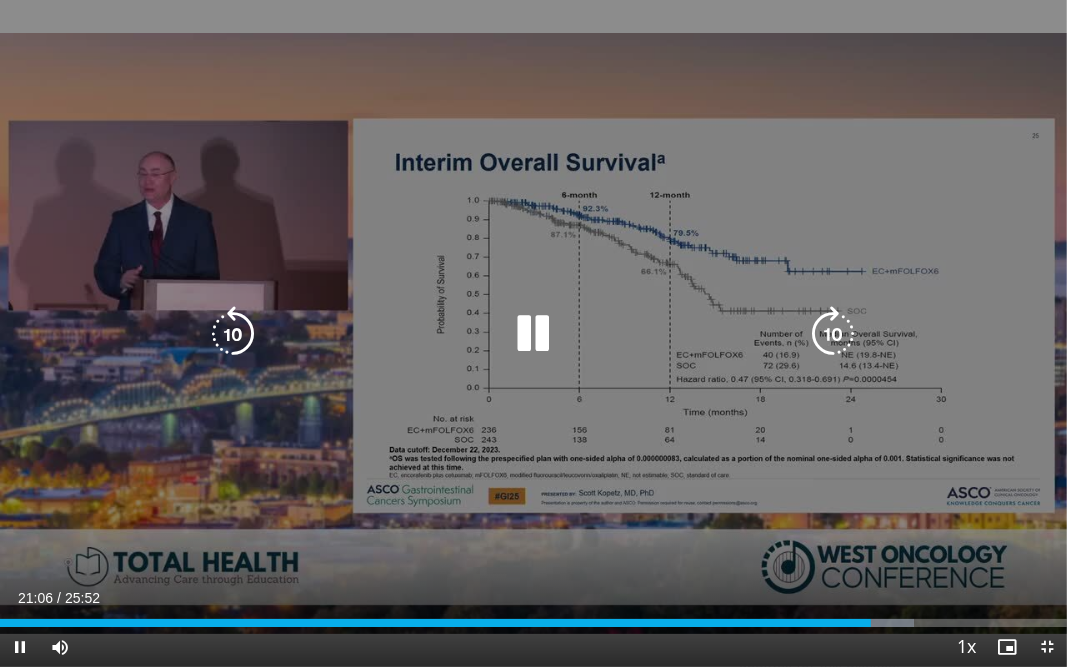 click on "40 seconds
Tap to unmute" at bounding box center [533, 333] 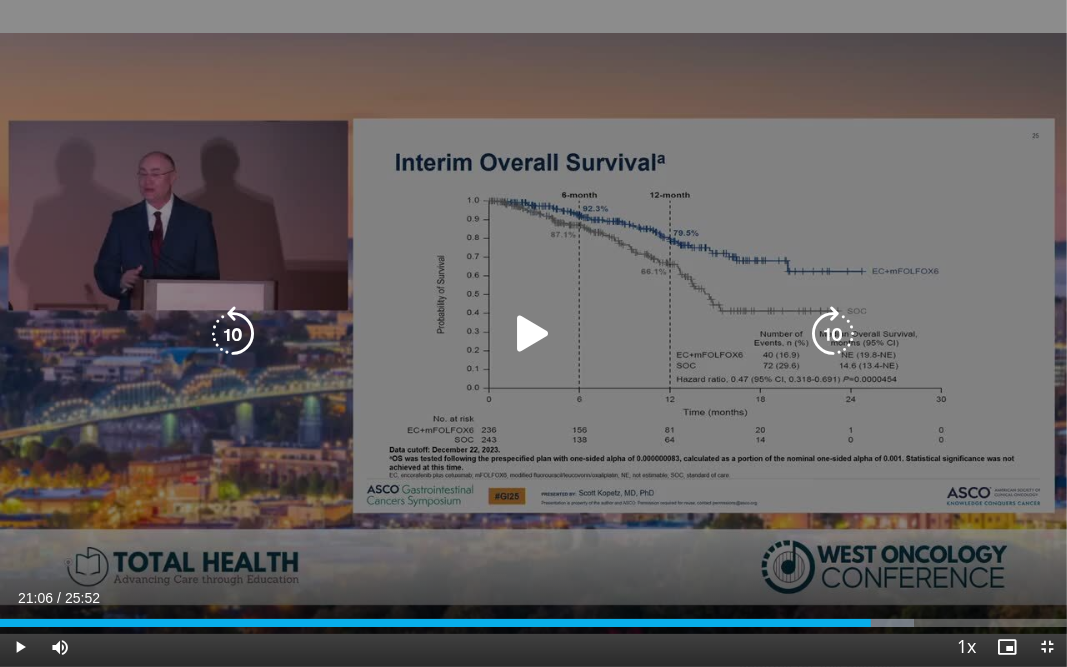 click at bounding box center (834, 334) 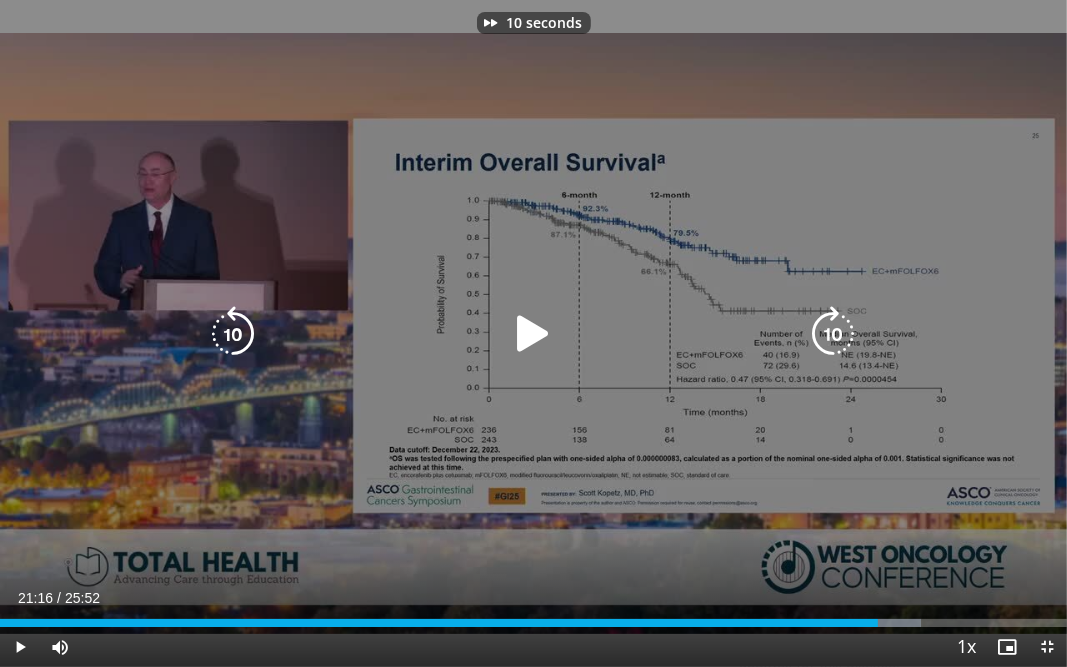 click at bounding box center [534, 334] 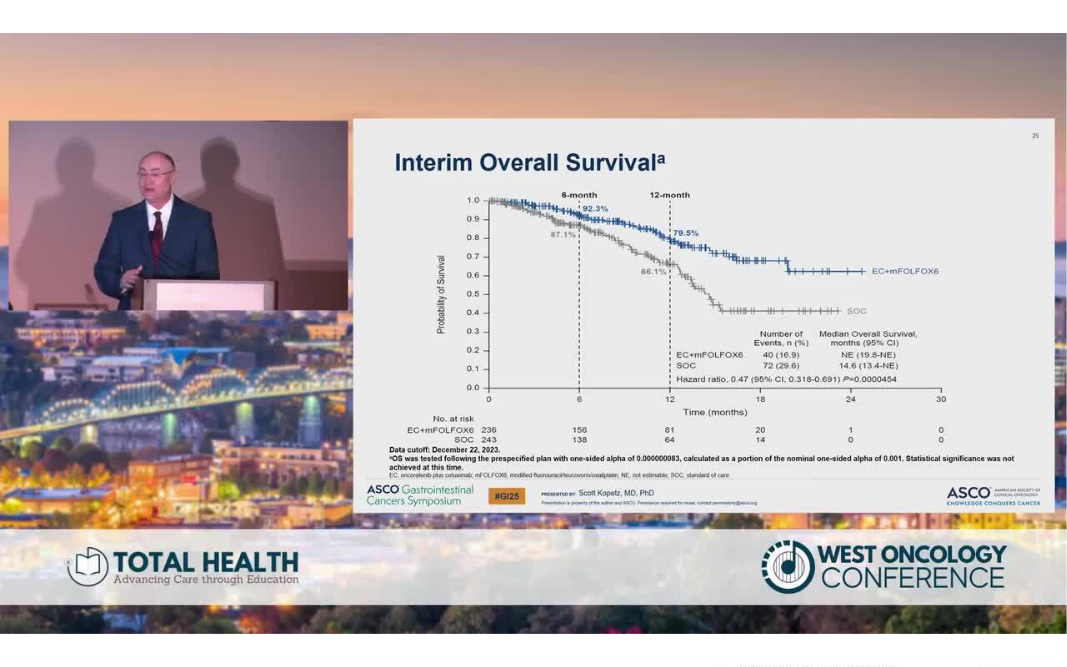 click on "10 seconds
Tap to unmute" at bounding box center (533, 333) 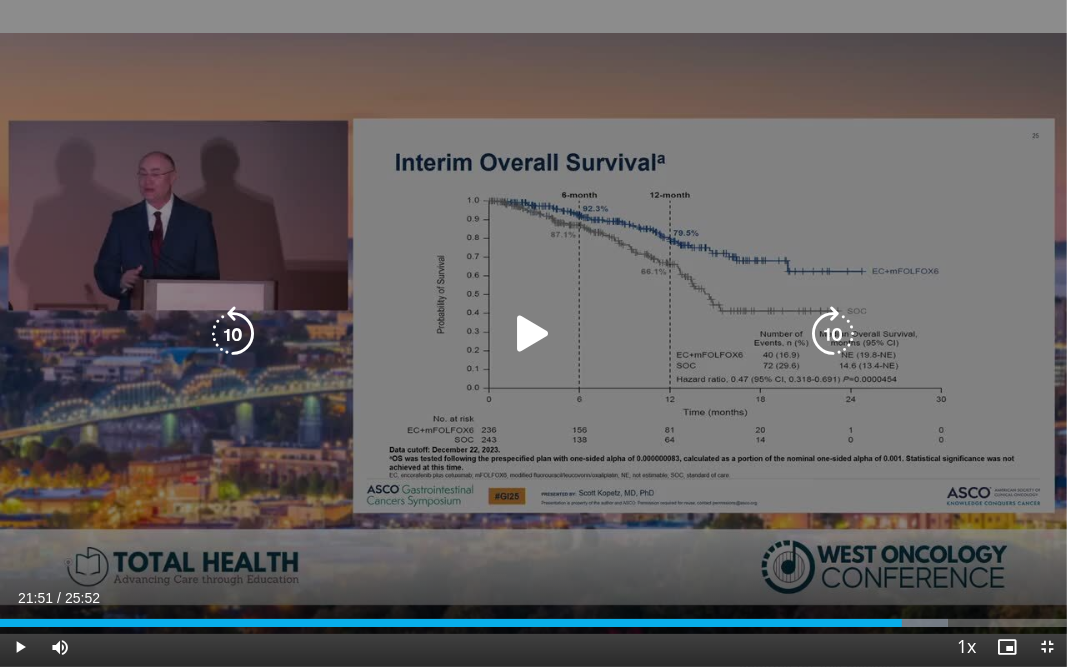 click at bounding box center [834, 334] 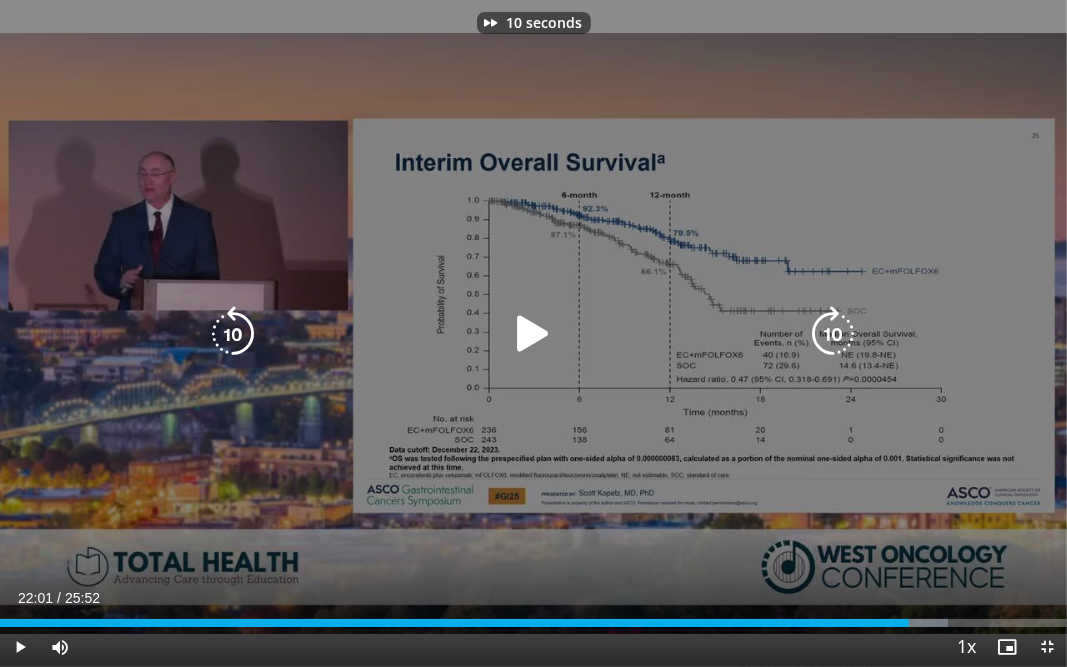 click at bounding box center (834, 334) 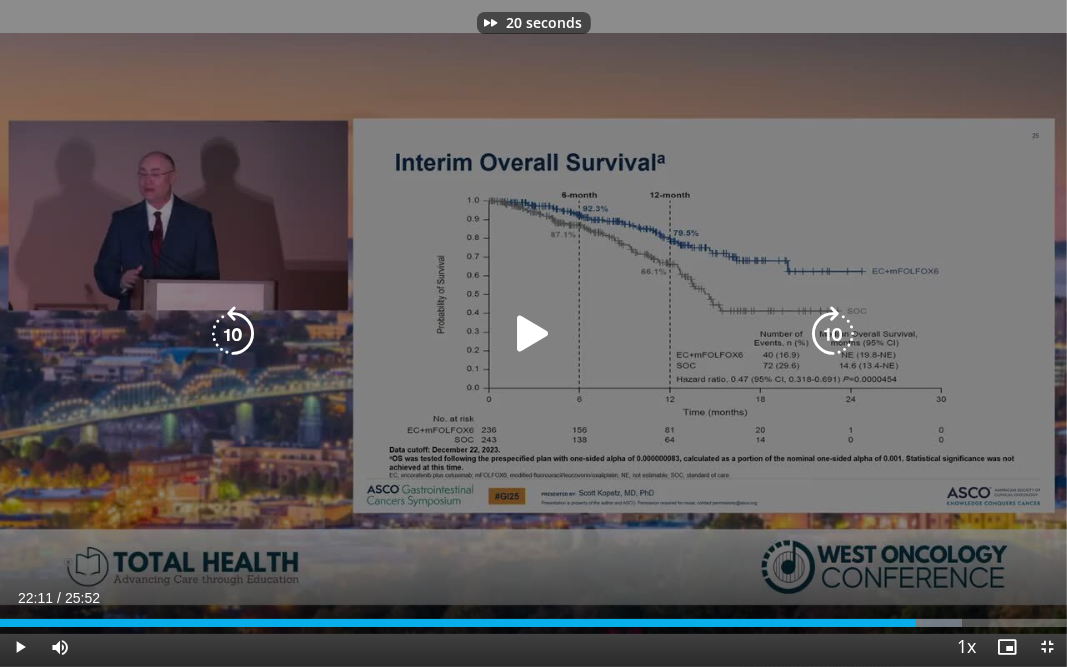 click at bounding box center [834, 334] 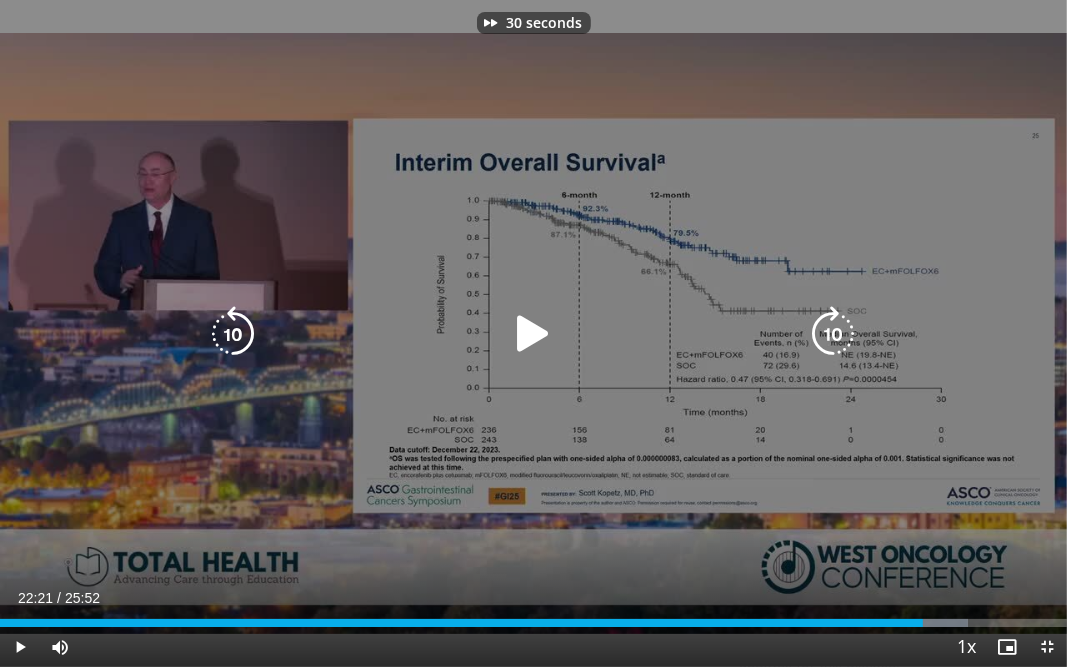 click at bounding box center (834, 334) 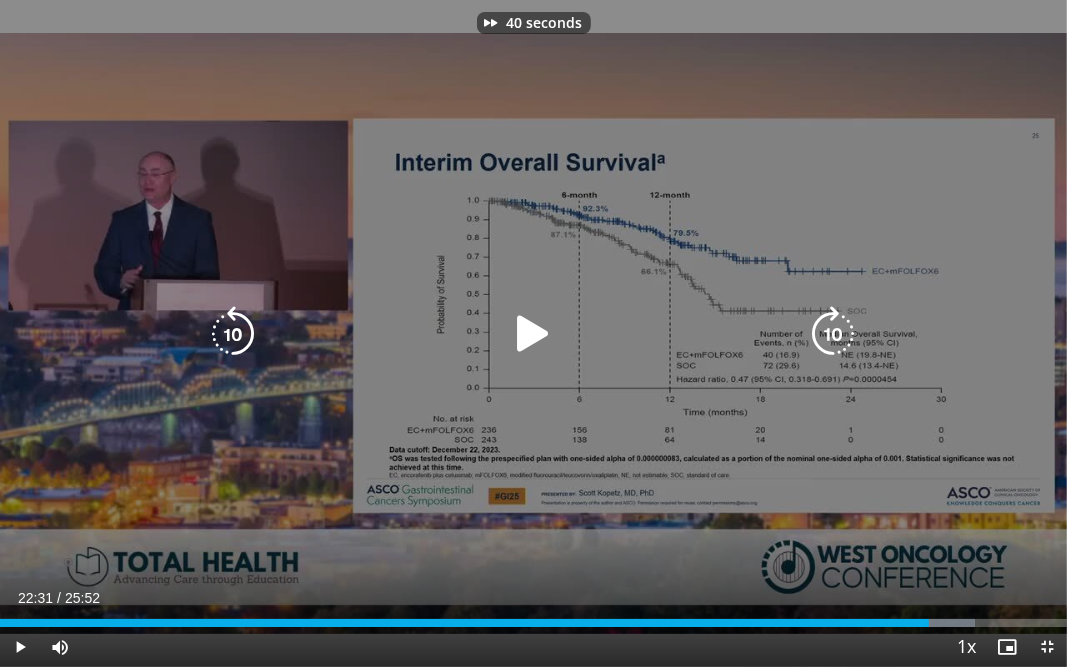click at bounding box center [534, 334] 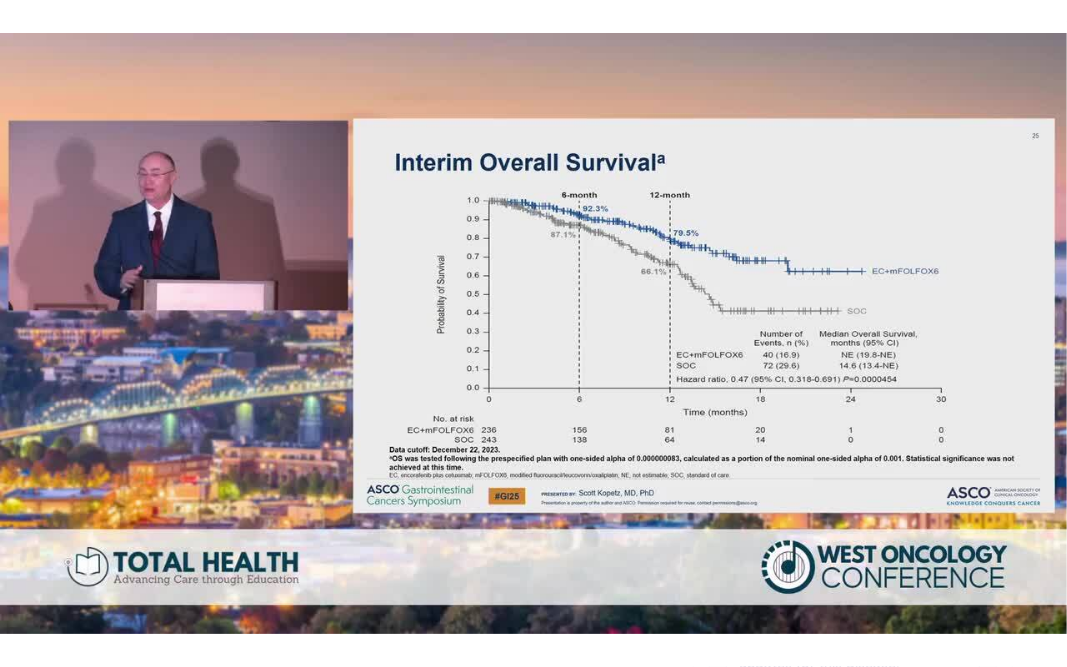 click on "40 seconds
Tap to unmute" at bounding box center [533, 333] 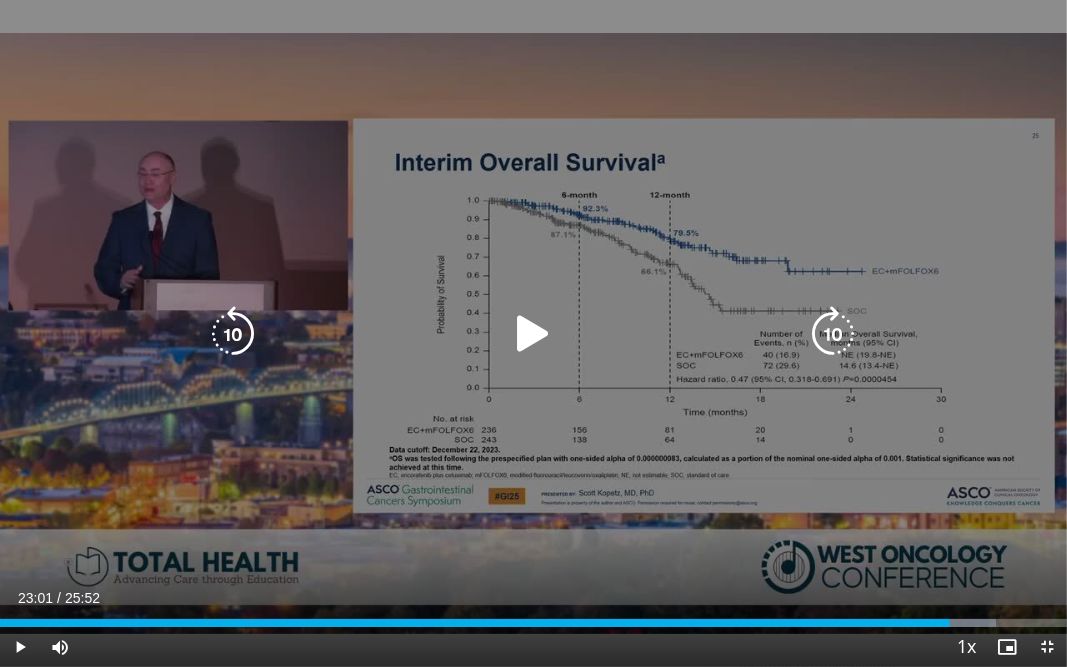 click on "40 seconds
Tap to unmute" at bounding box center [533, 333] 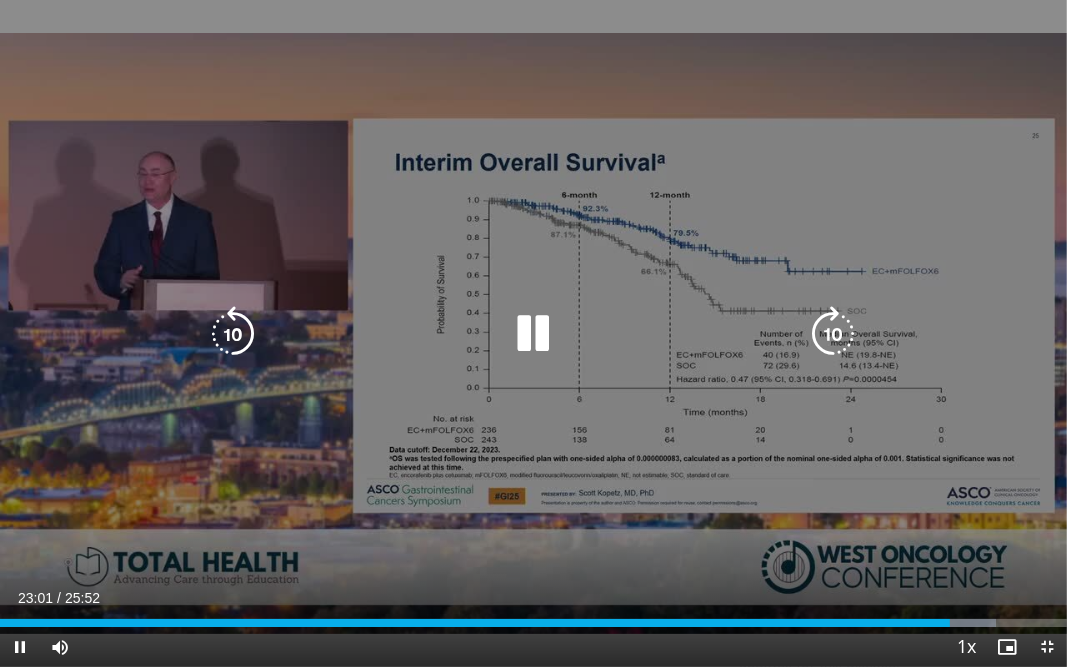 click on "40 seconds
Tap to unmute" at bounding box center (533, 333) 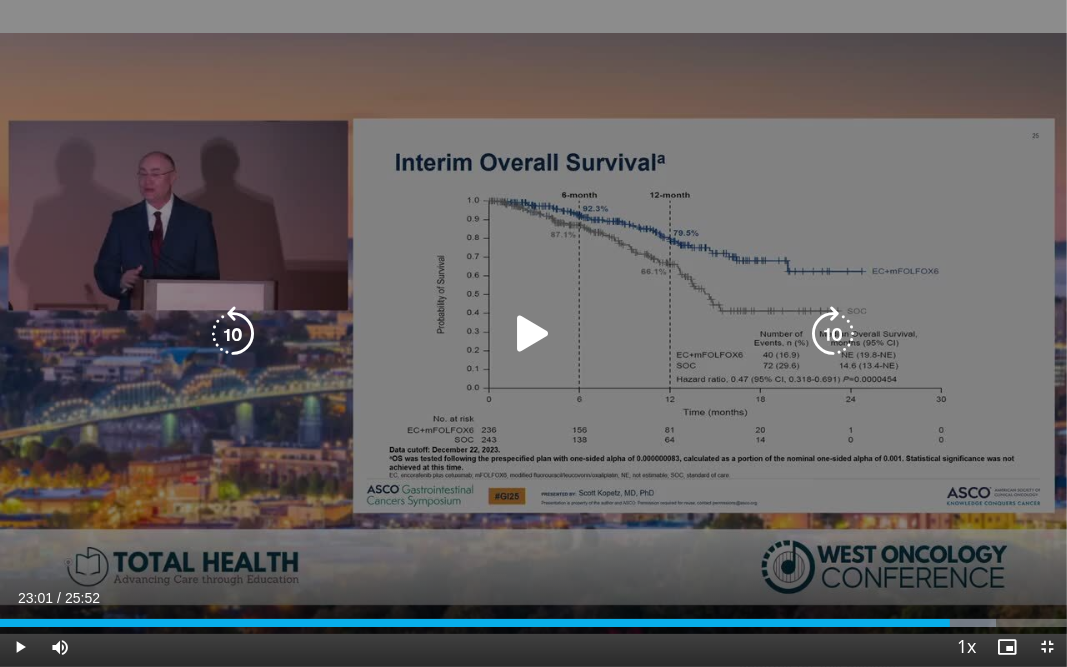 click on "40 seconds
Tap to unmute" at bounding box center [533, 333] 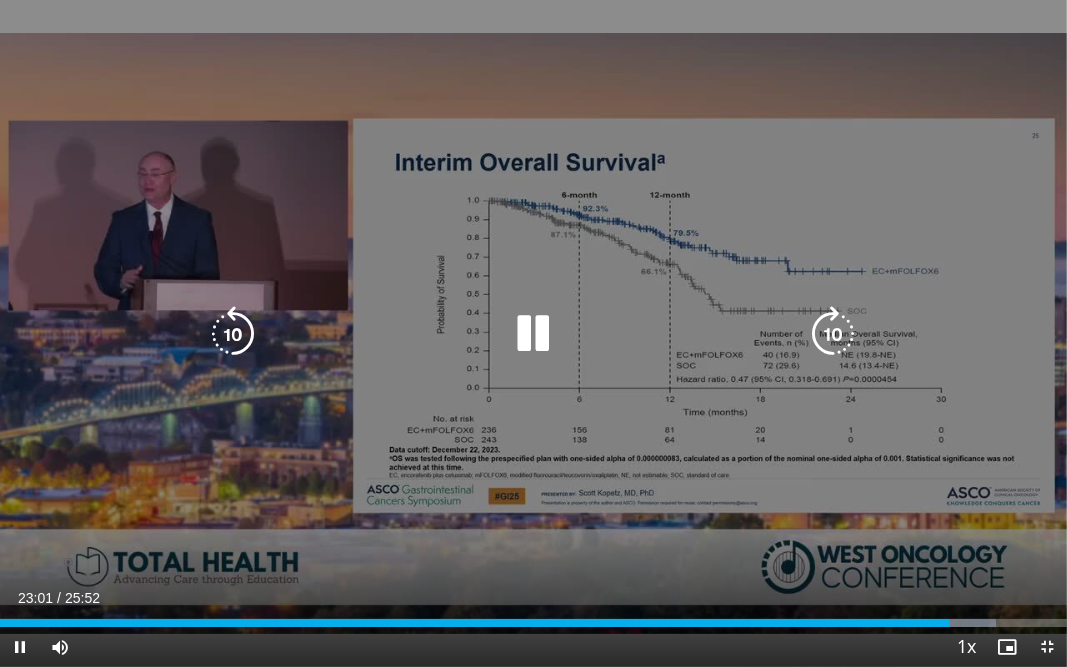 click at bounding box center (834, 334) 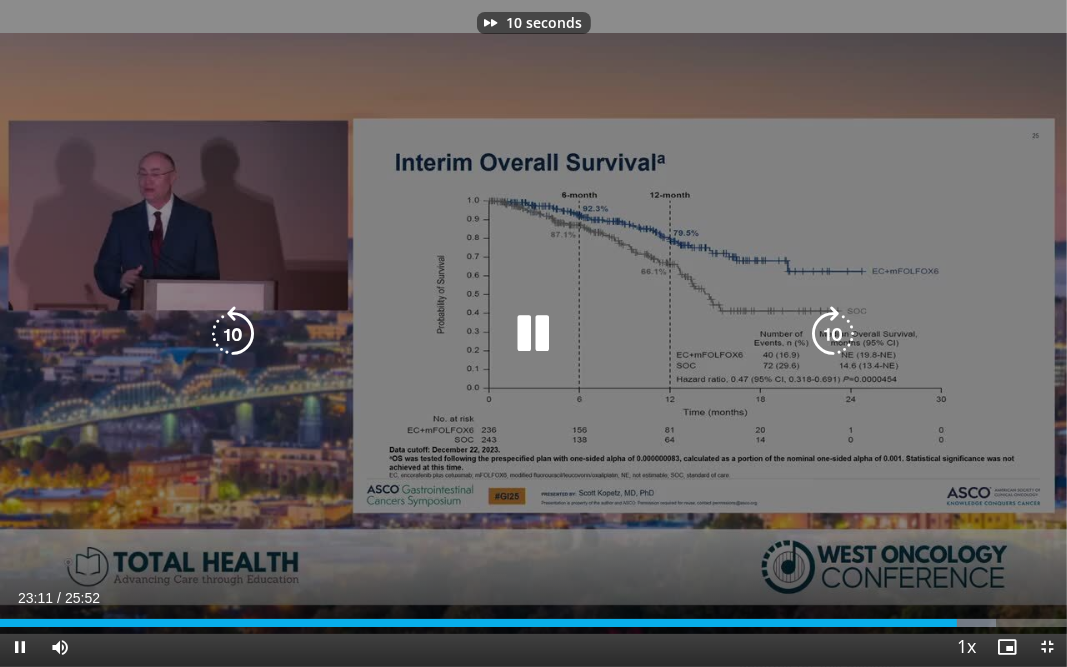 click at bounding box center [834, 334] 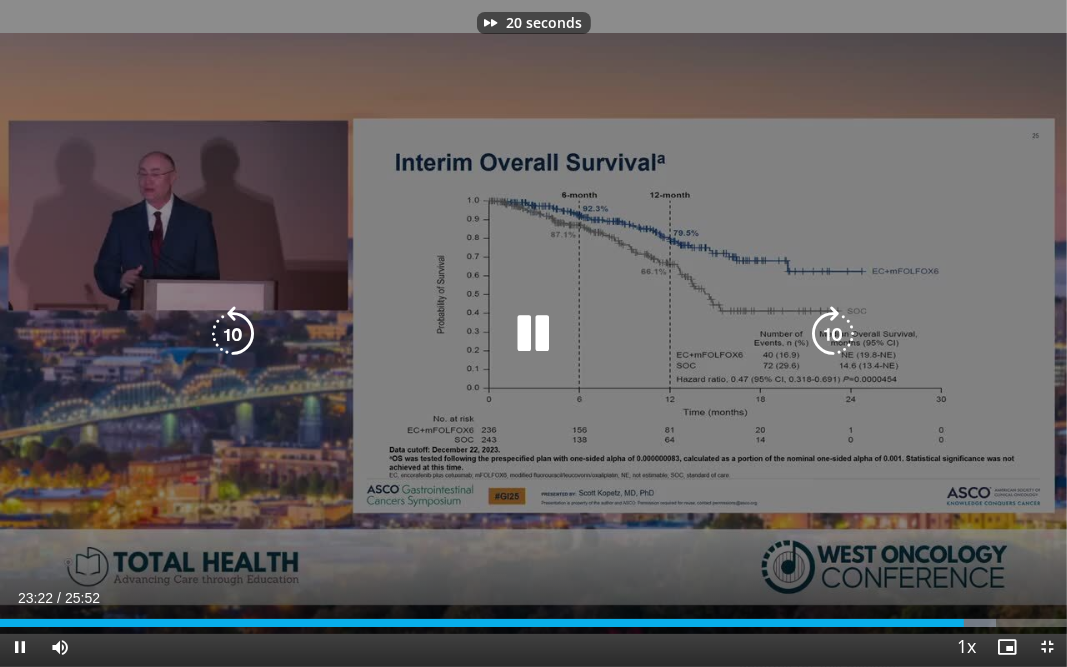 click at bounding box center (834, 334) 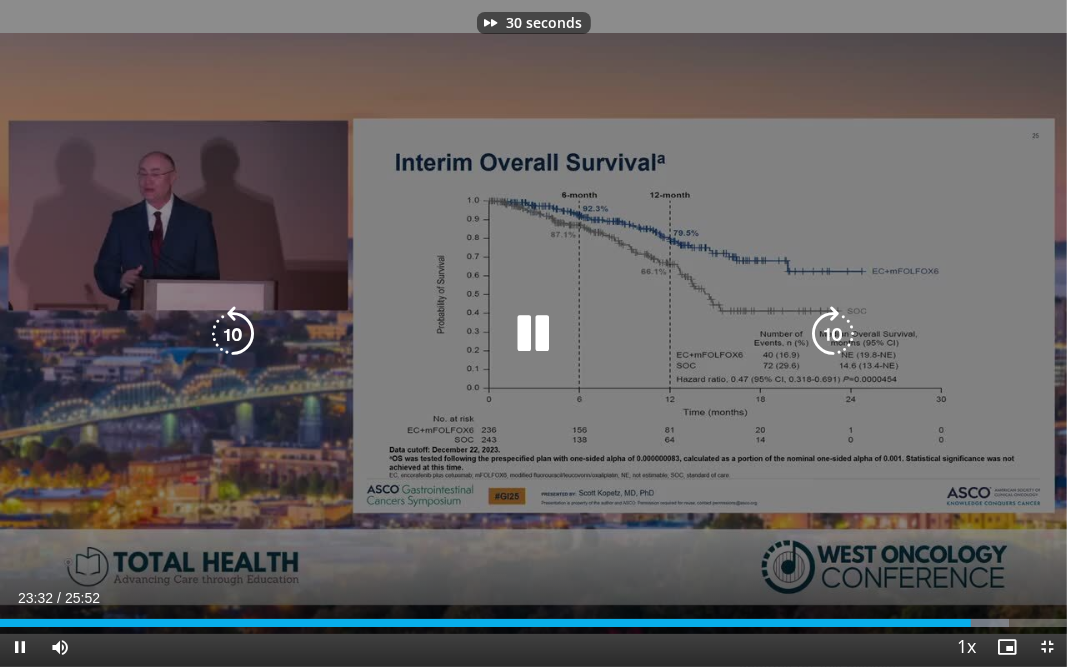 click on "30 seconds
Tap to unmute" at bounding box center [533, 333] 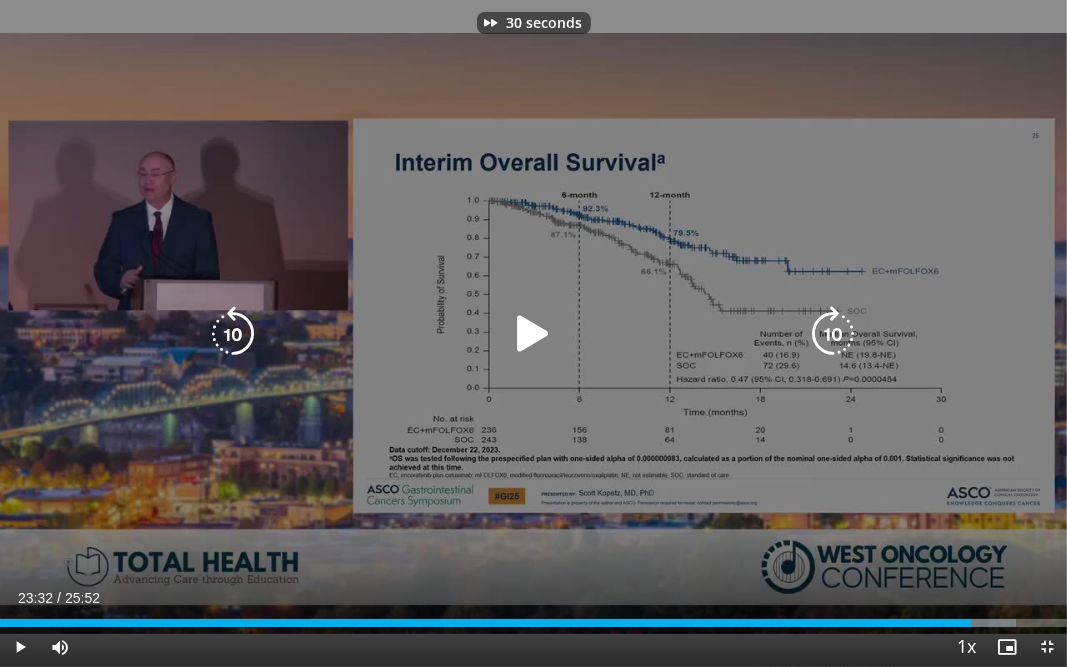 click on "30 seconds
Tap to unmute" at bounding box center (533, 333) 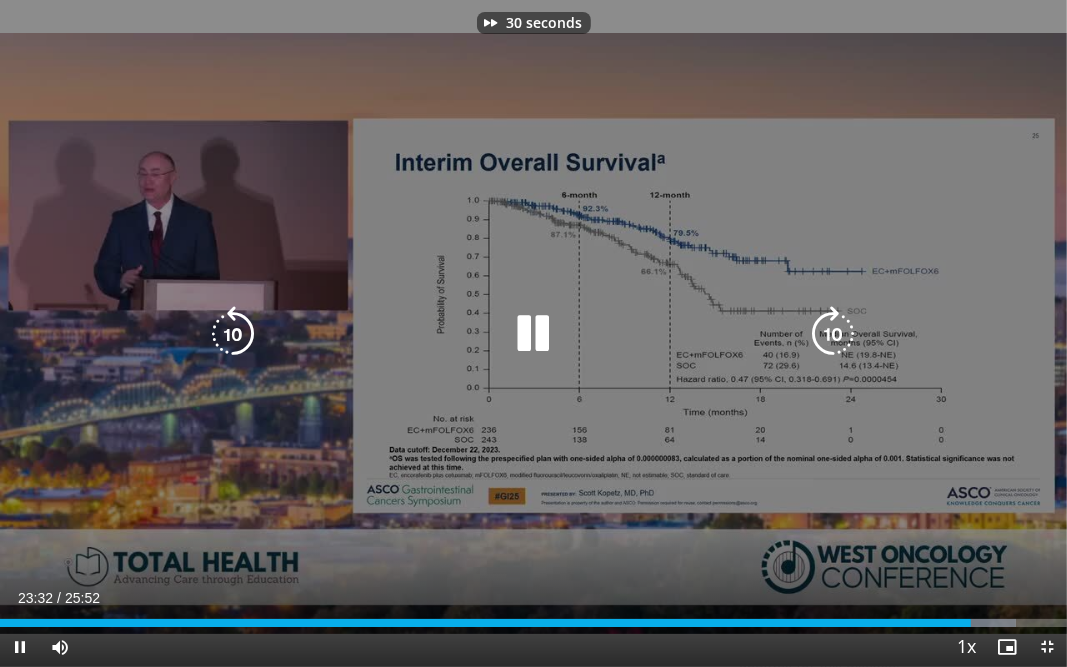 click at bounding box center (834, 334) 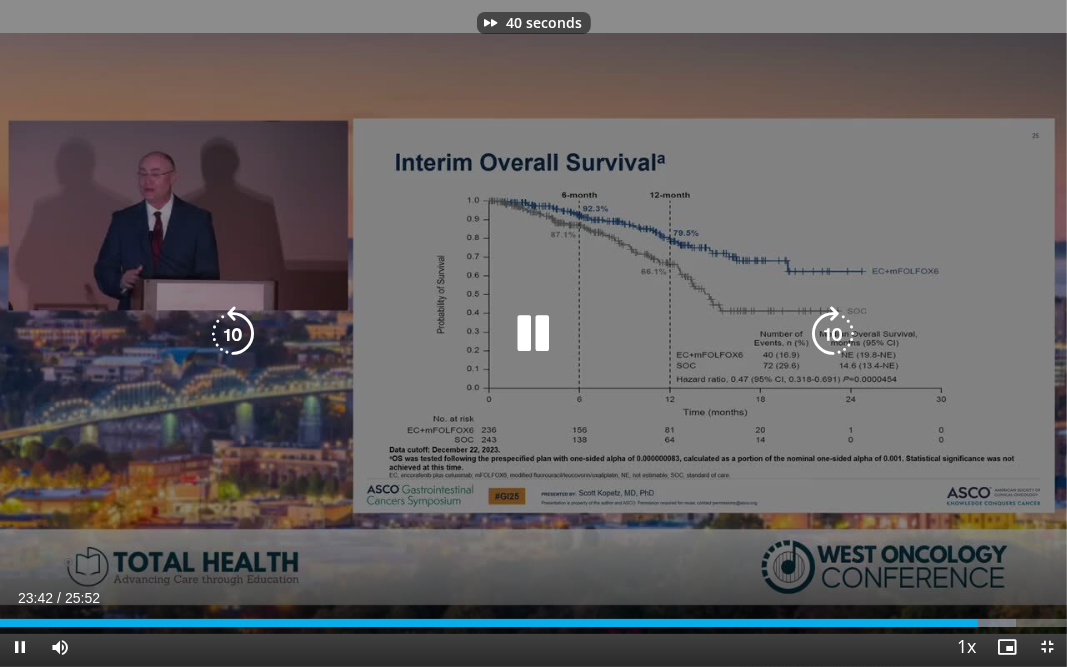 click on "40 seconds
Tap to unmute" at bounding box center [533, 333] 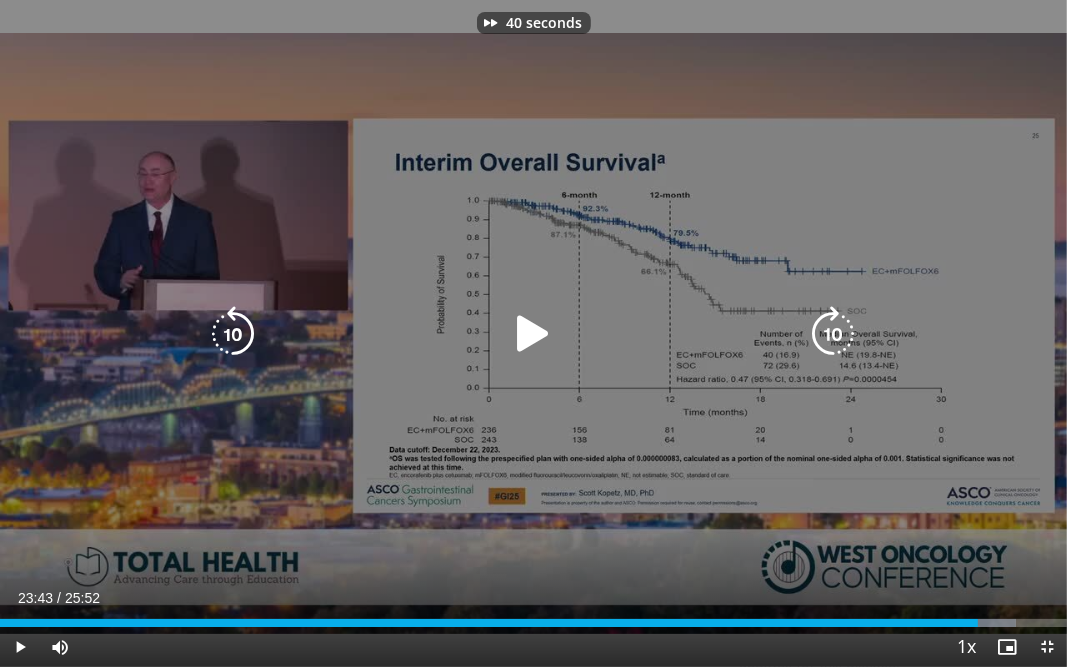 click at bounding box center [834, 334] 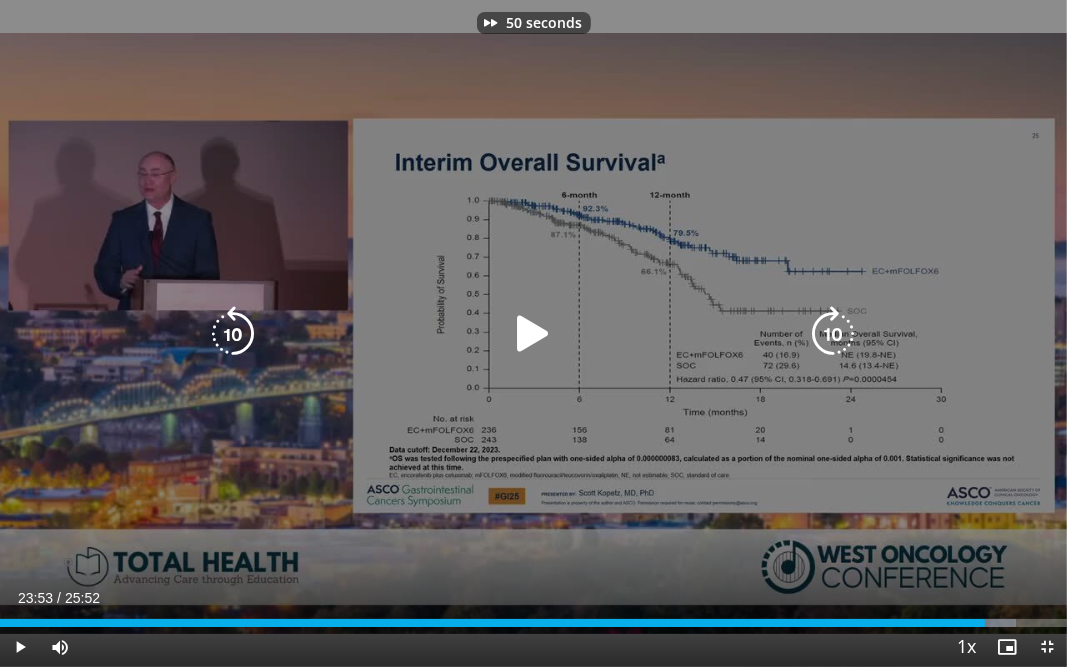 click at bounding box center [834, 334] 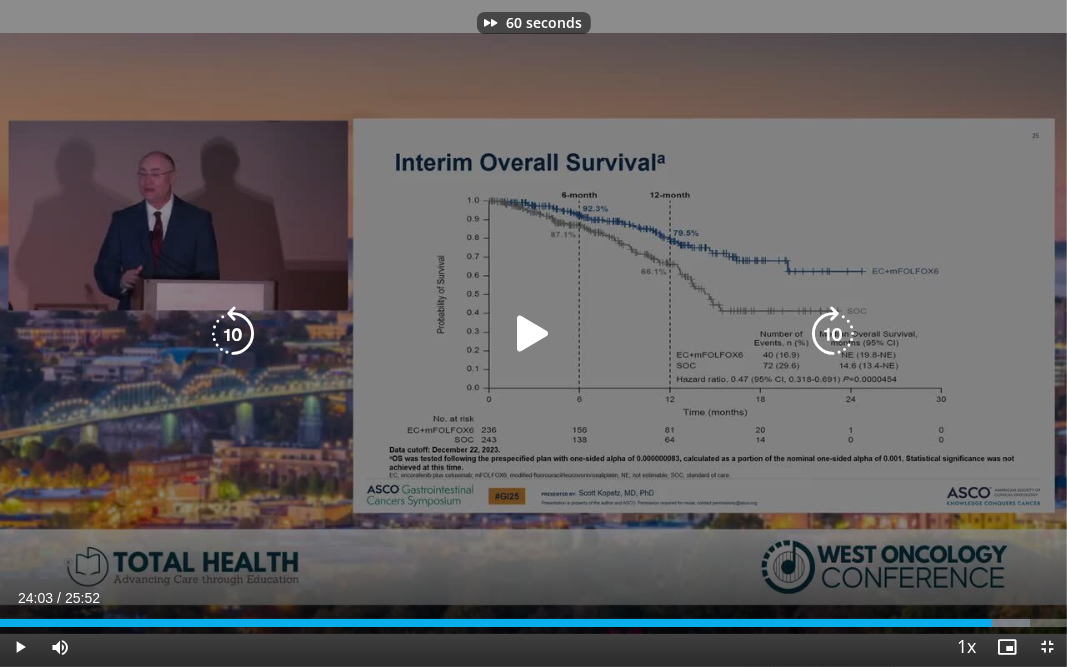 click at bounding box center [834, 334] 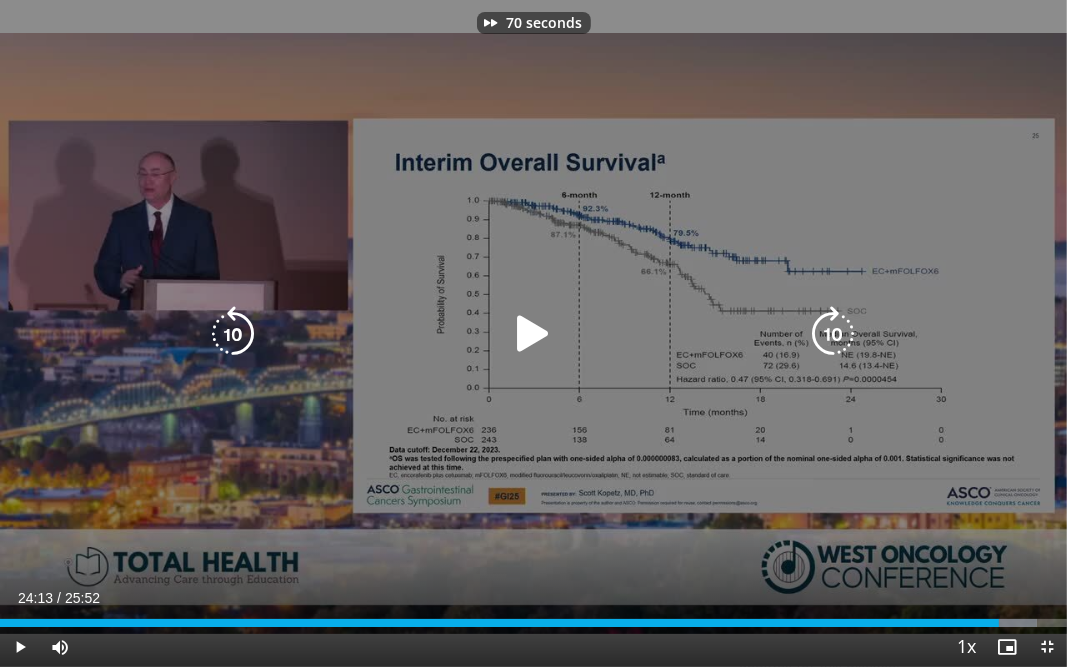 click at bounding box center [834, 334] 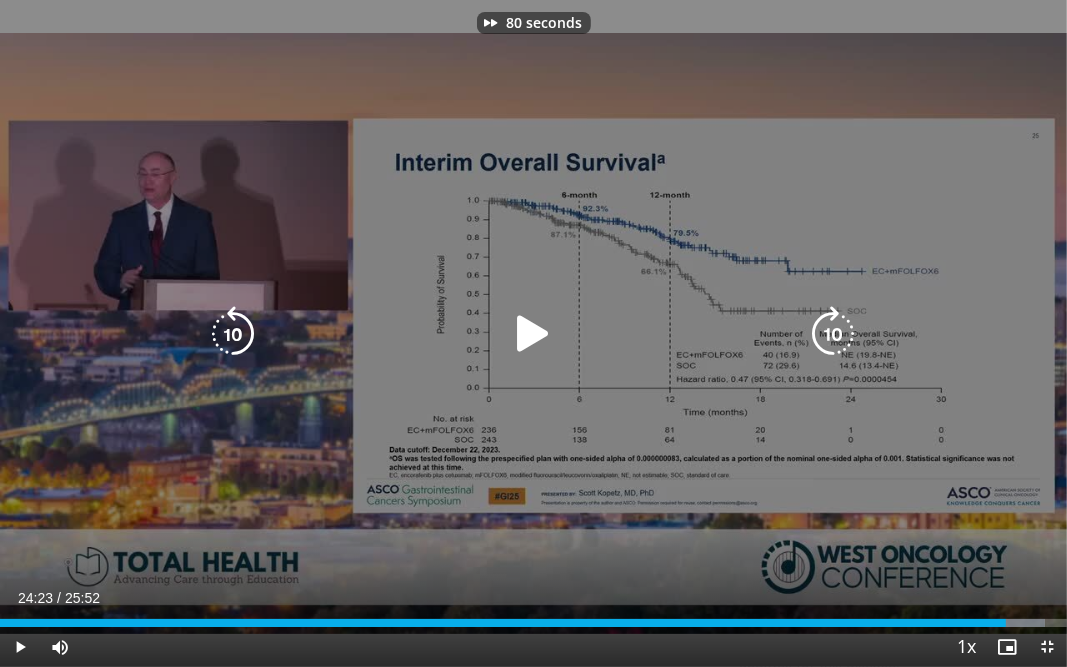 click at bounding box center [834, 334] 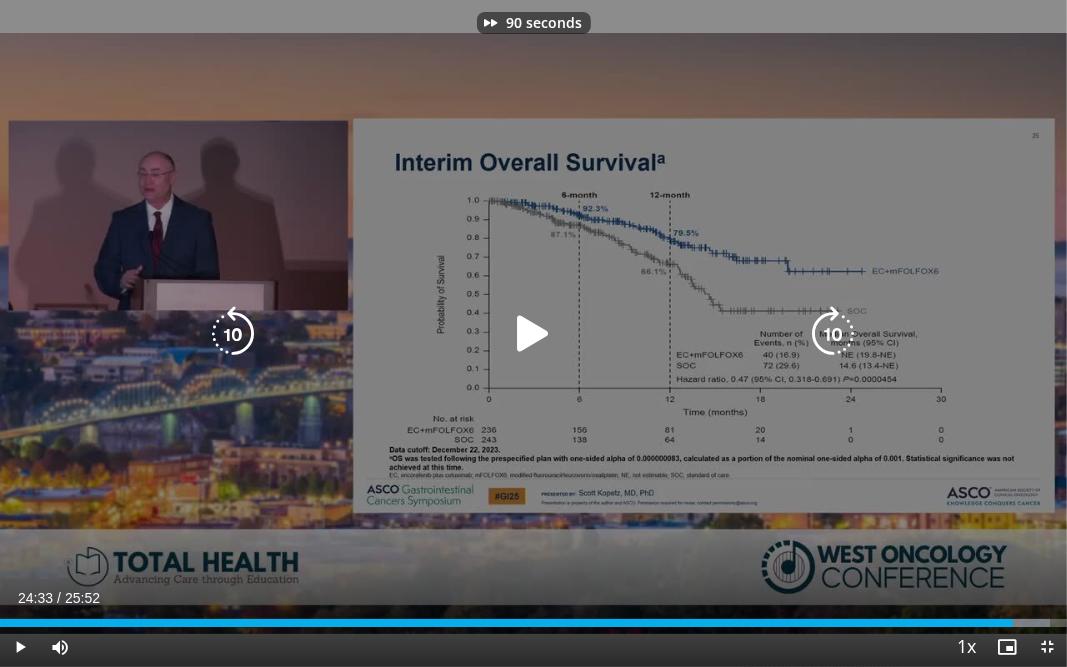 click at bounding box center [834, 334] 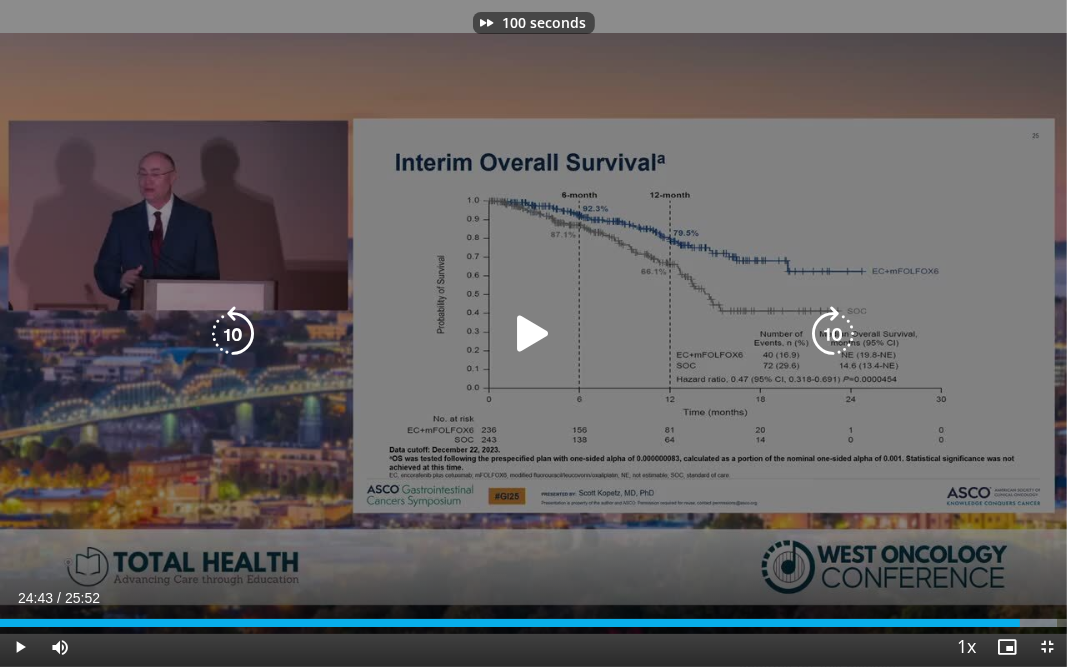 click at bounding box center (834, 334) 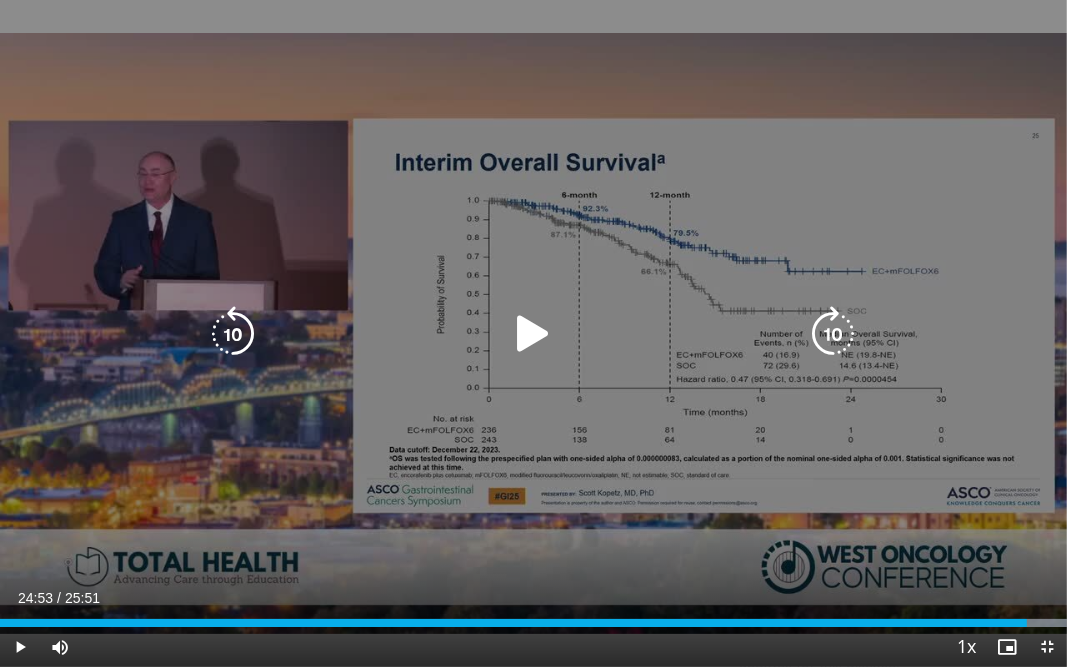 click at bounding box center [534, 334] 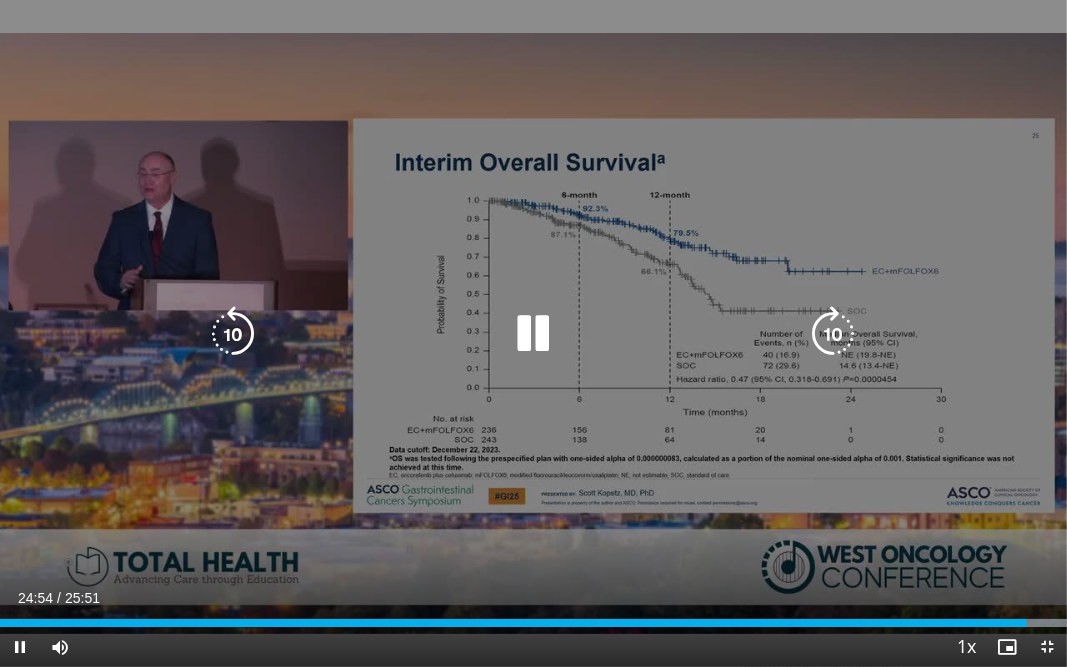 click at bounding box center [834, 334] 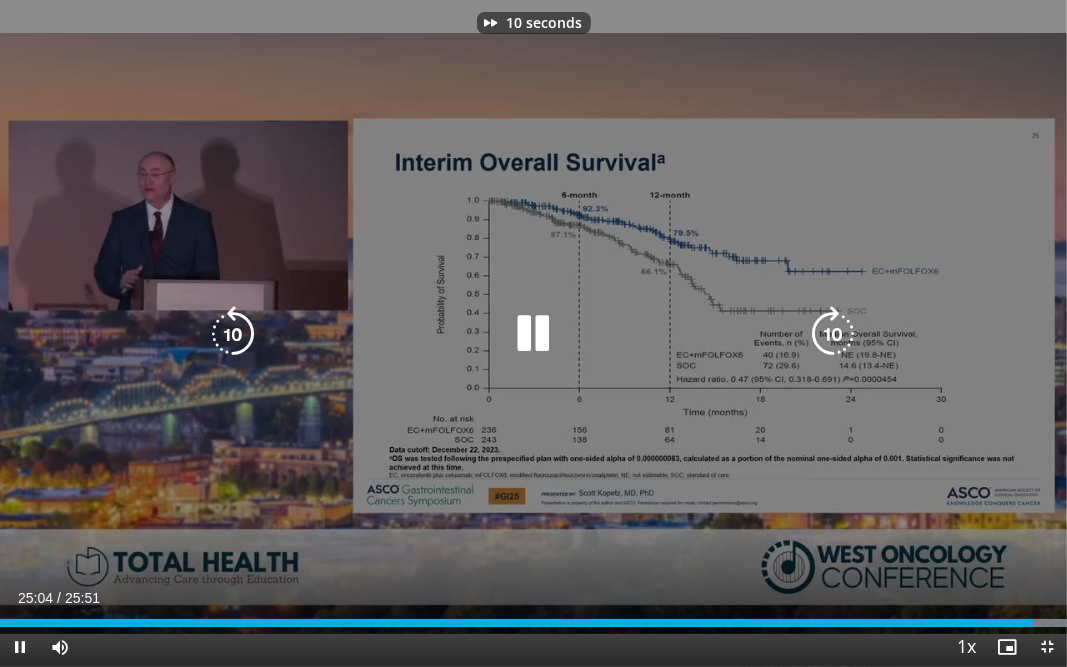click at bounding box center [834, 334] 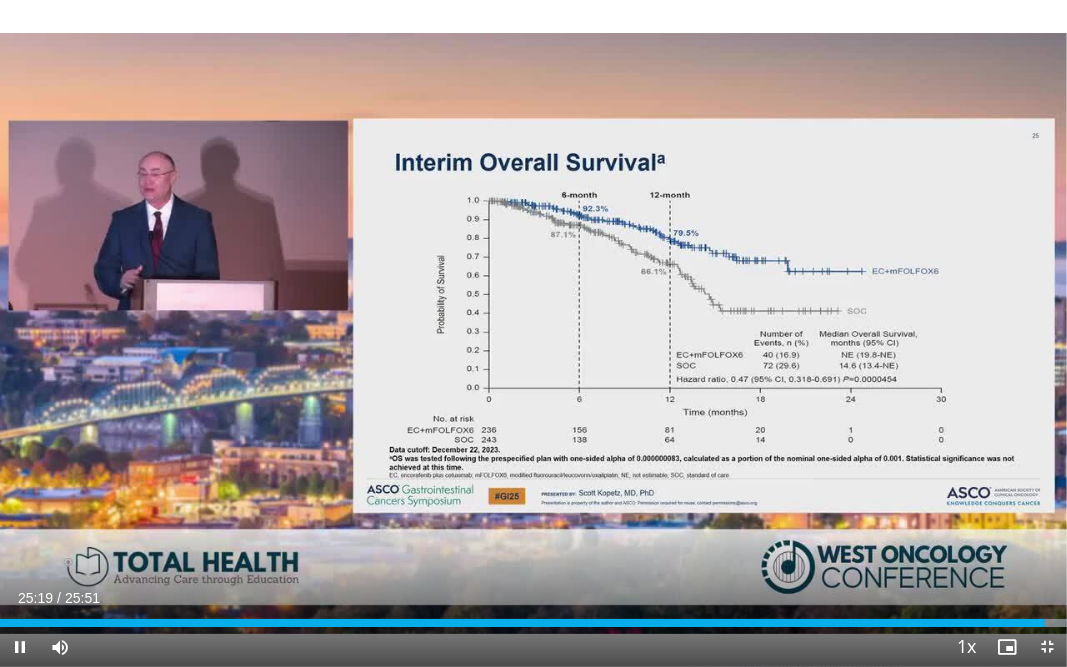 click at bounding box center [834, 334] 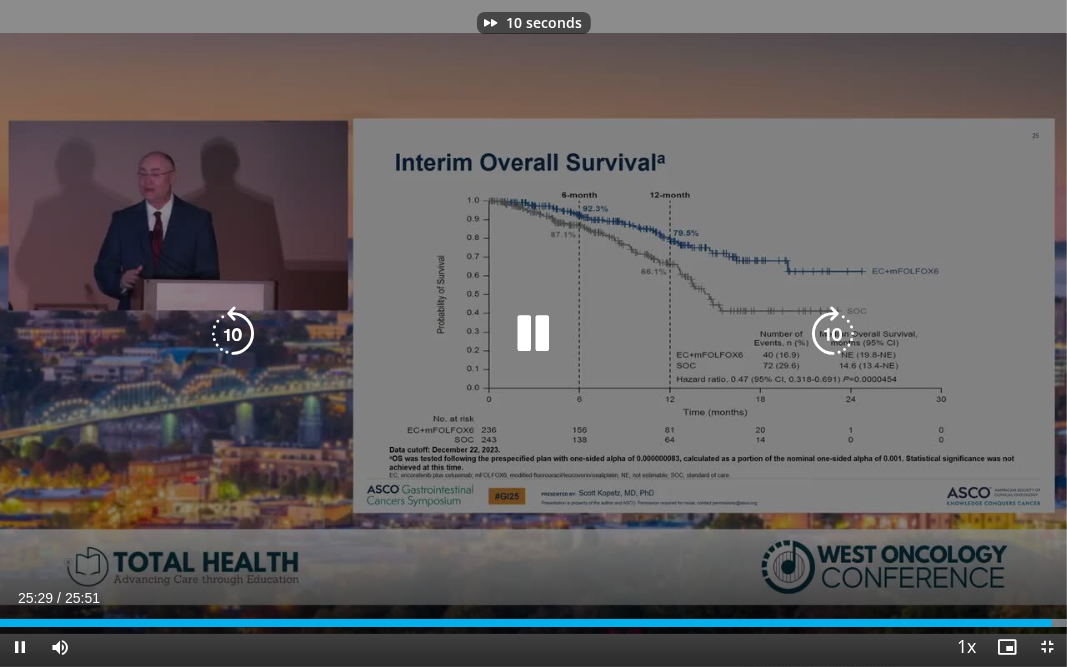 click at bounding box center (834, 334) 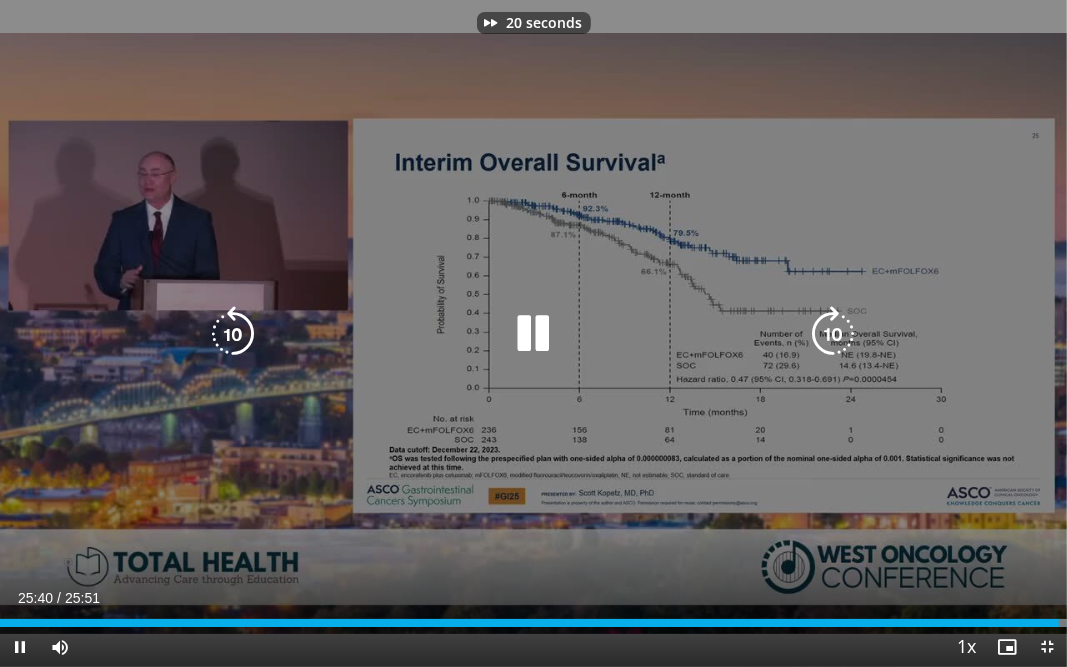 click at bounding box center (834, 334) 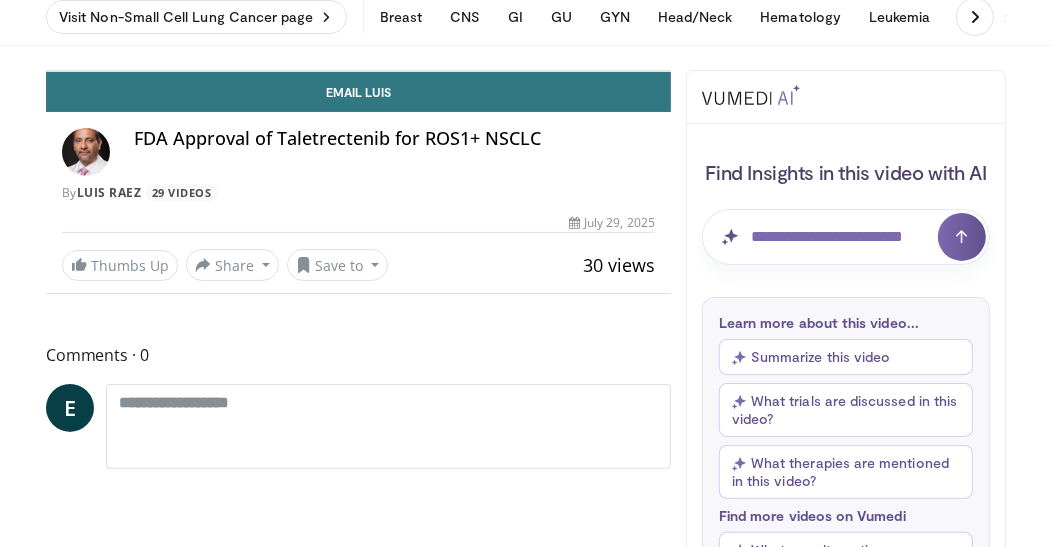 scroll, scrollTop: 199, scrollLeft: 0, axis: vertical 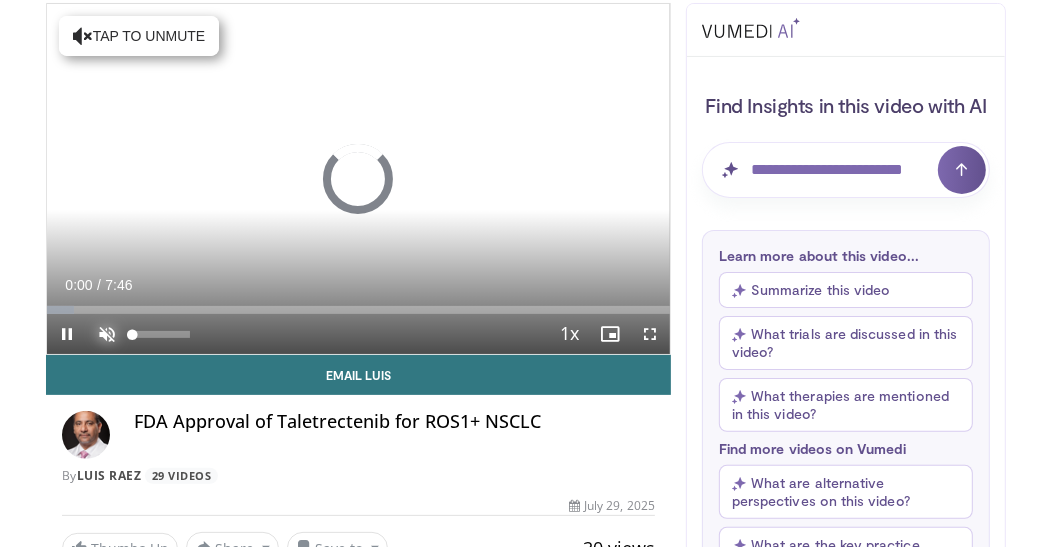click at bounding box center (107, 334) 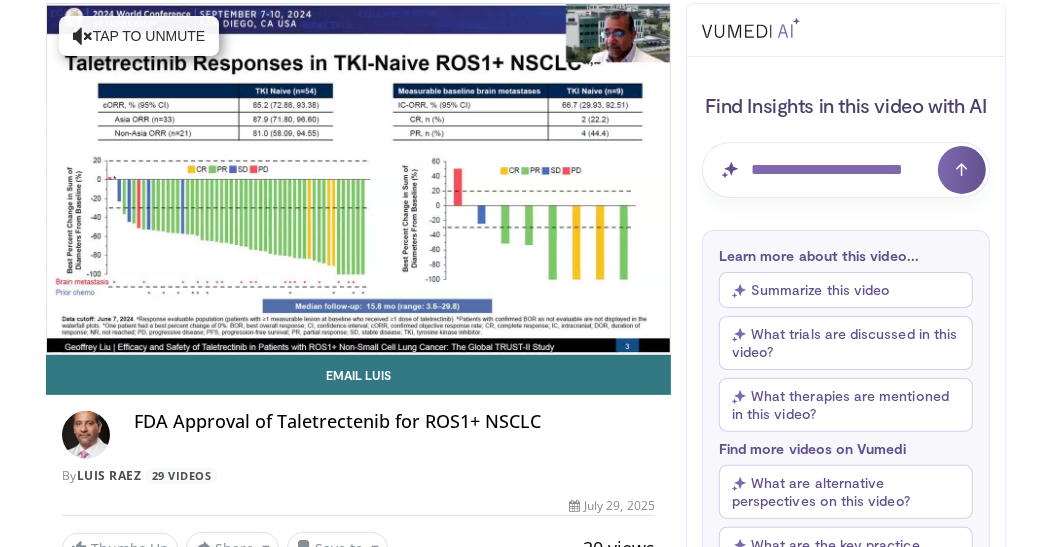 click on "10 seconds
Tap to unmute" at bounding box center [358, 179] 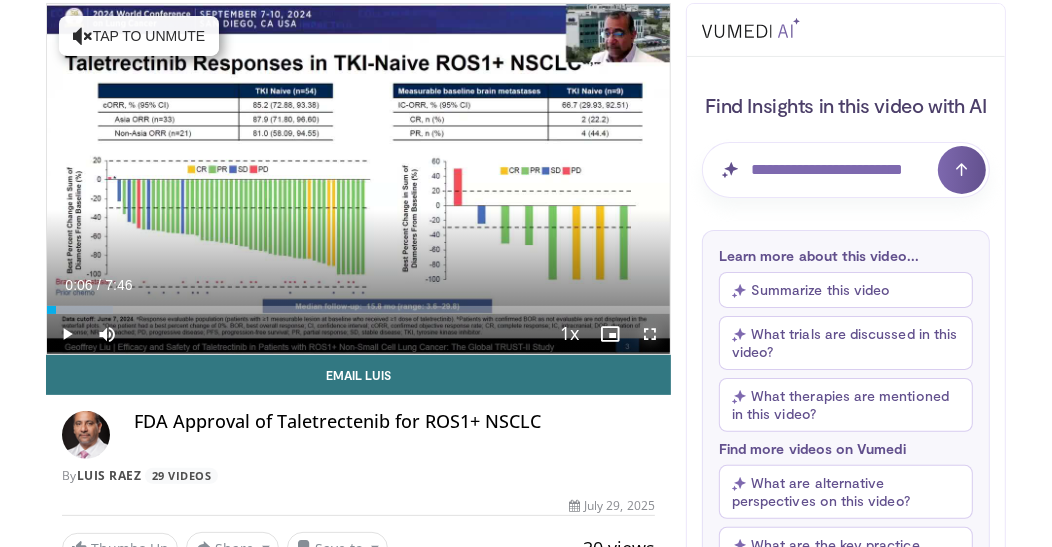 click at bounding box center [650, 334] 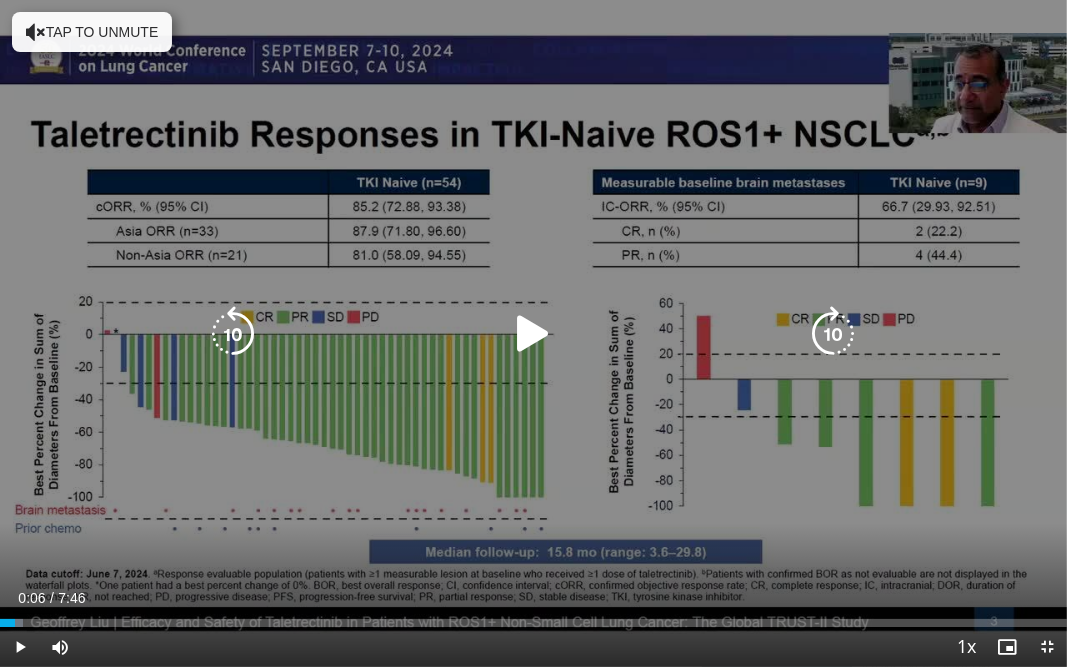 click at bounding box center (534, 334) 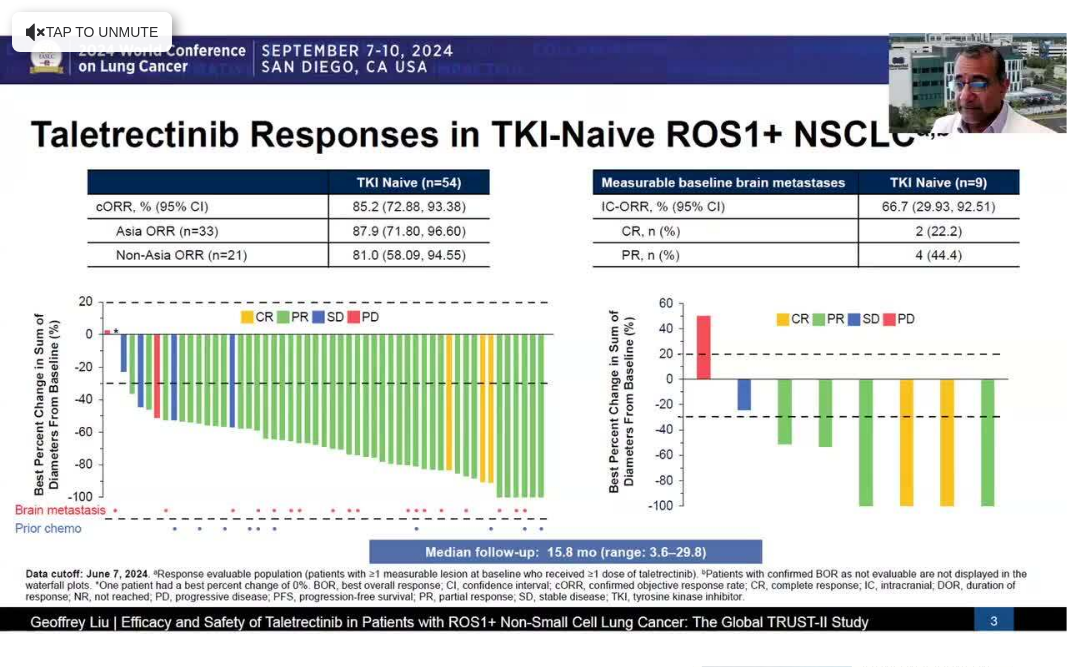 click on "10 seconds
Tap to unmute" at bounding box center [533, 333] 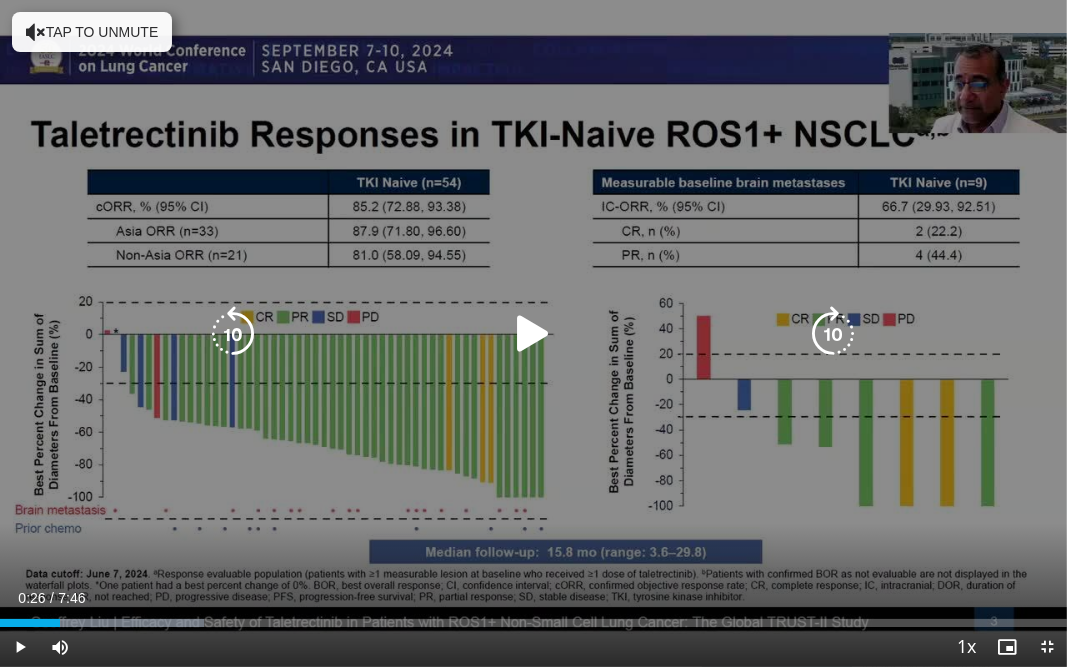 click at bounding box center [834, 334] 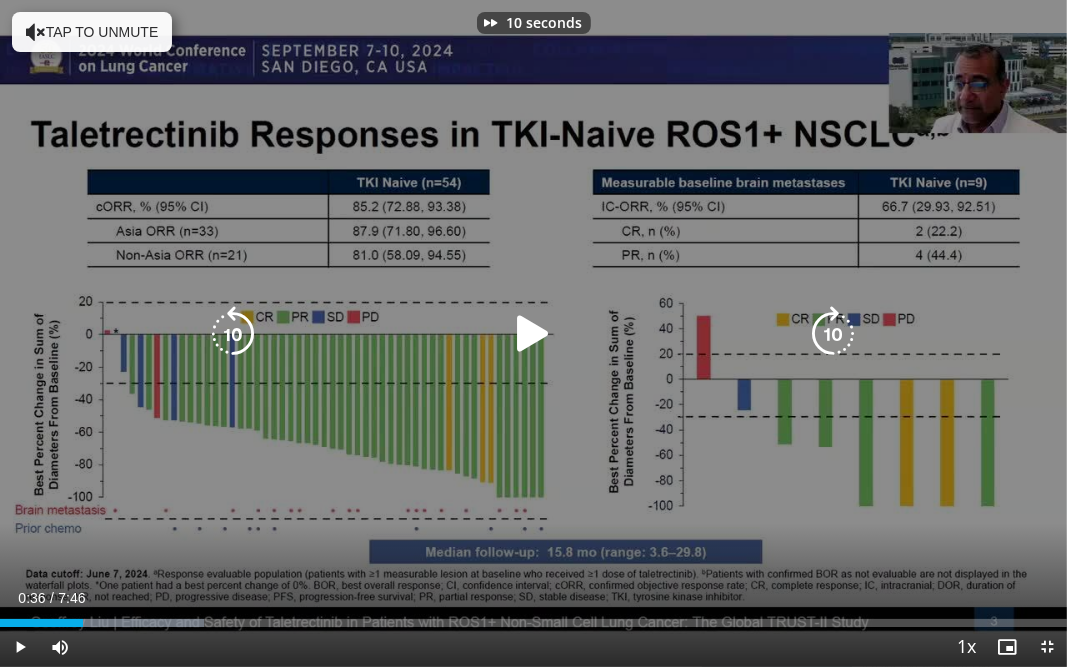 click at bounding box center [834, 334] 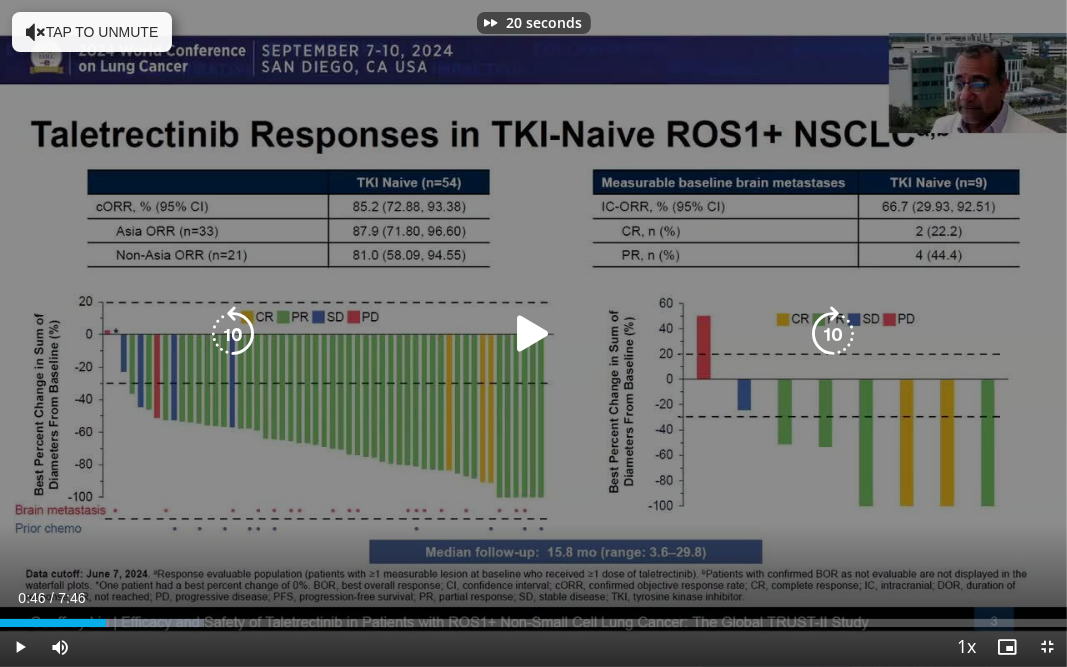 click at bounding box center [834, 334] 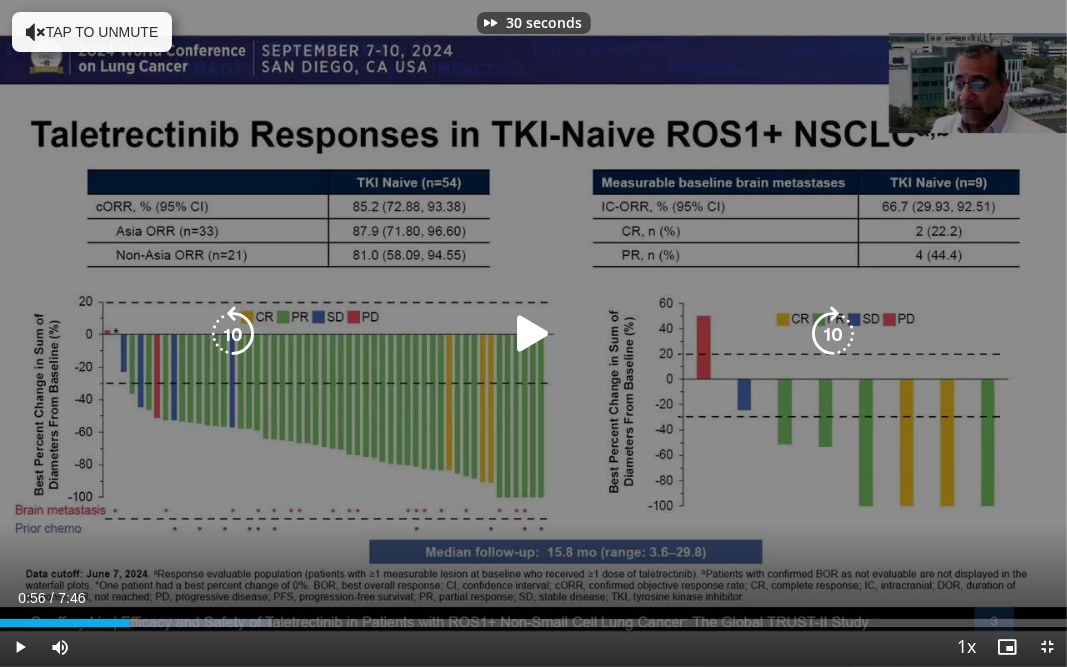 click at bounding box center [534, 334] 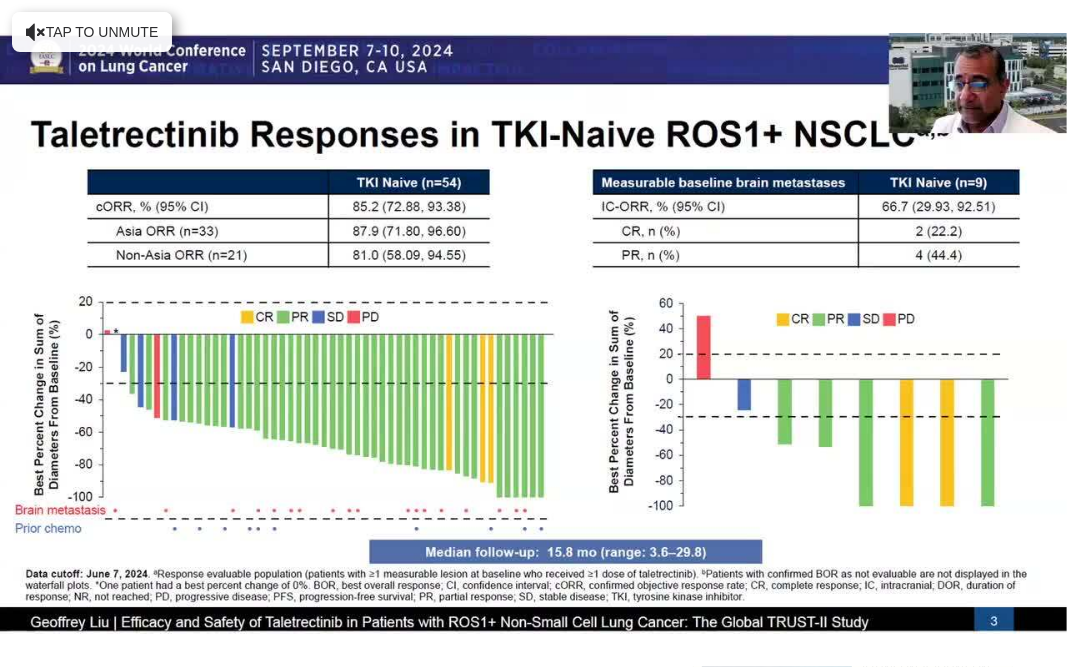 type 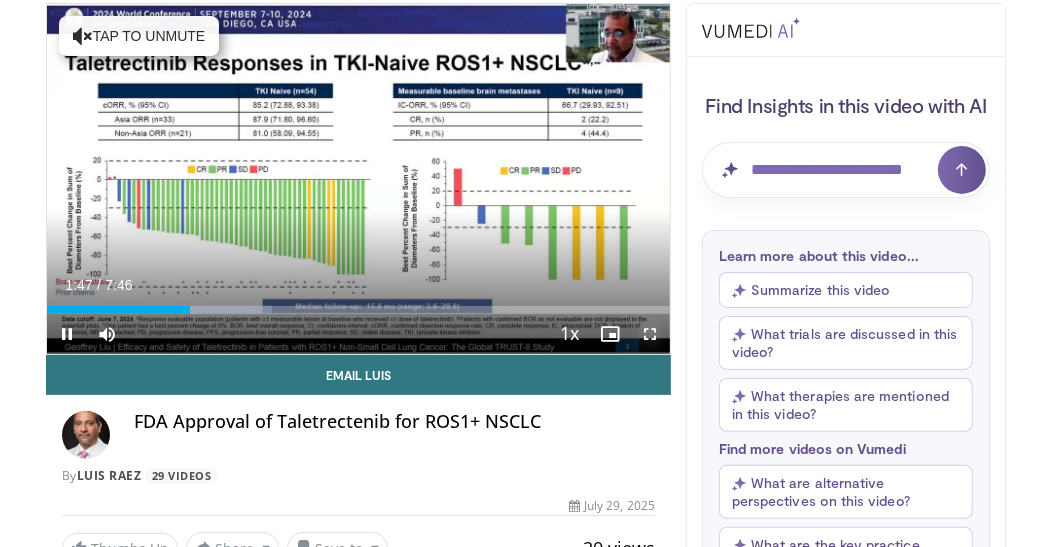 click at bounding box center [650, 334] 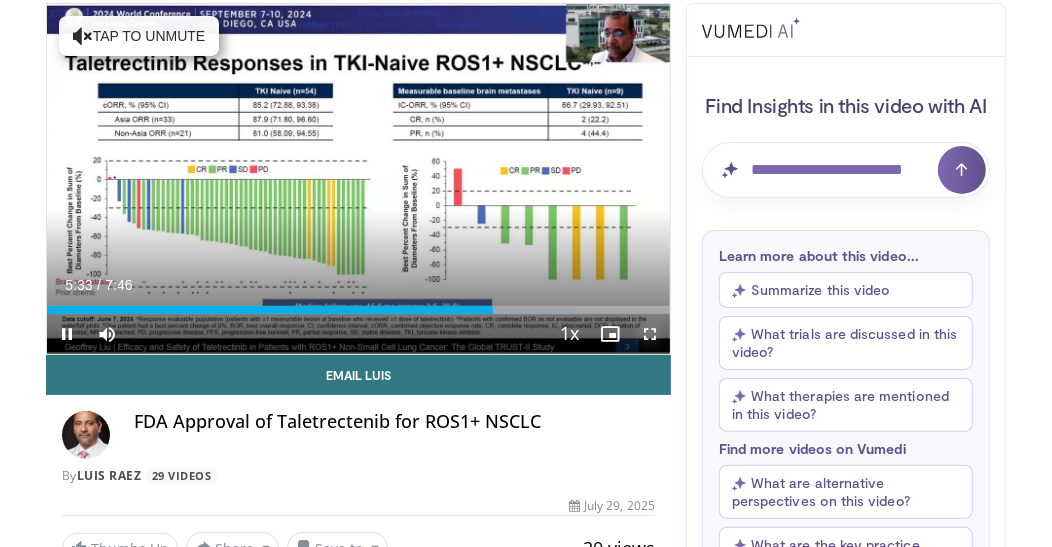 click at bounding box center [650, 334] 